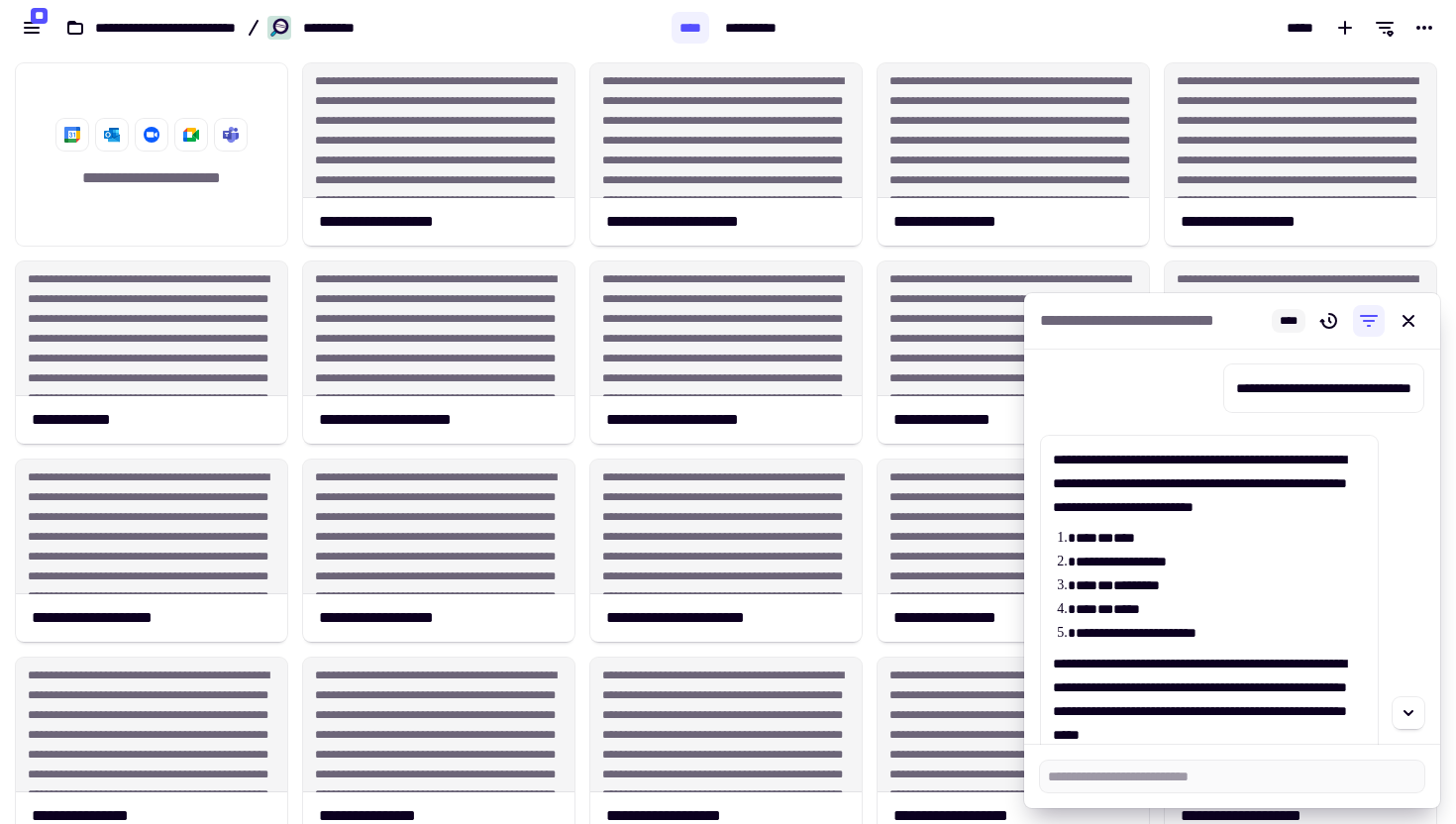 scroll, scrollTop: 0, scrollLeft: 0, axis: both 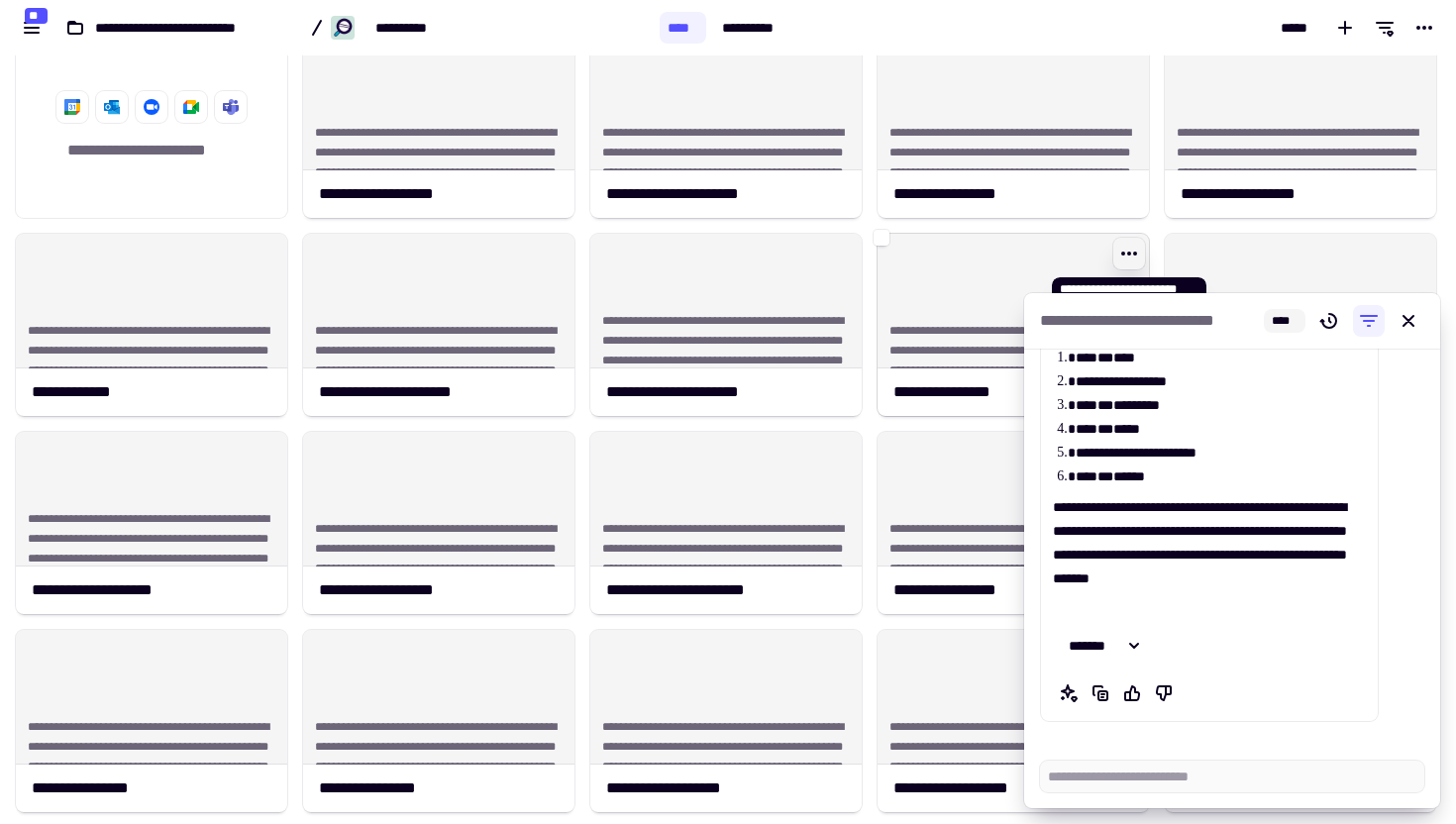 type on "*" 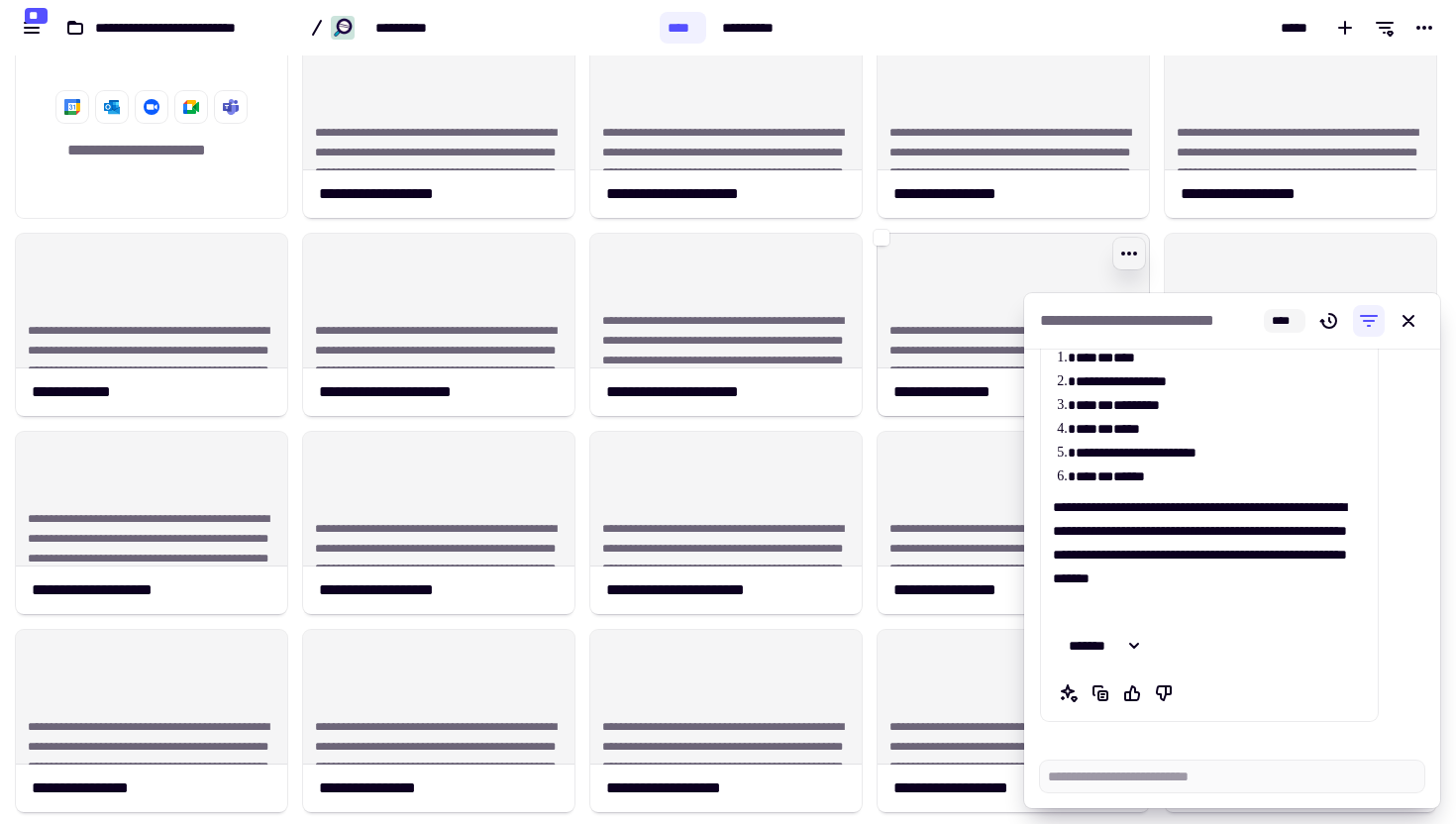 click 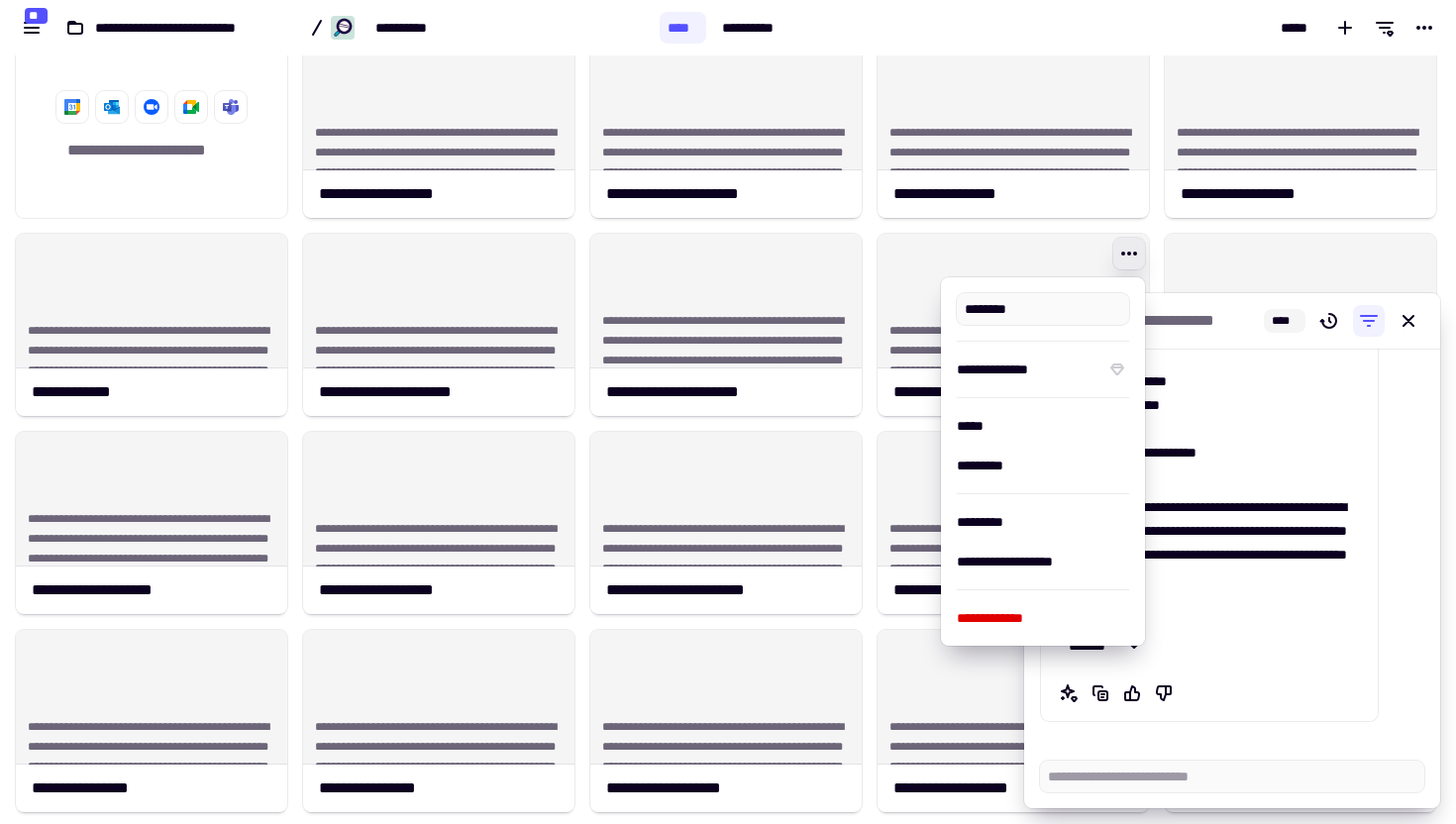 type on "**********" 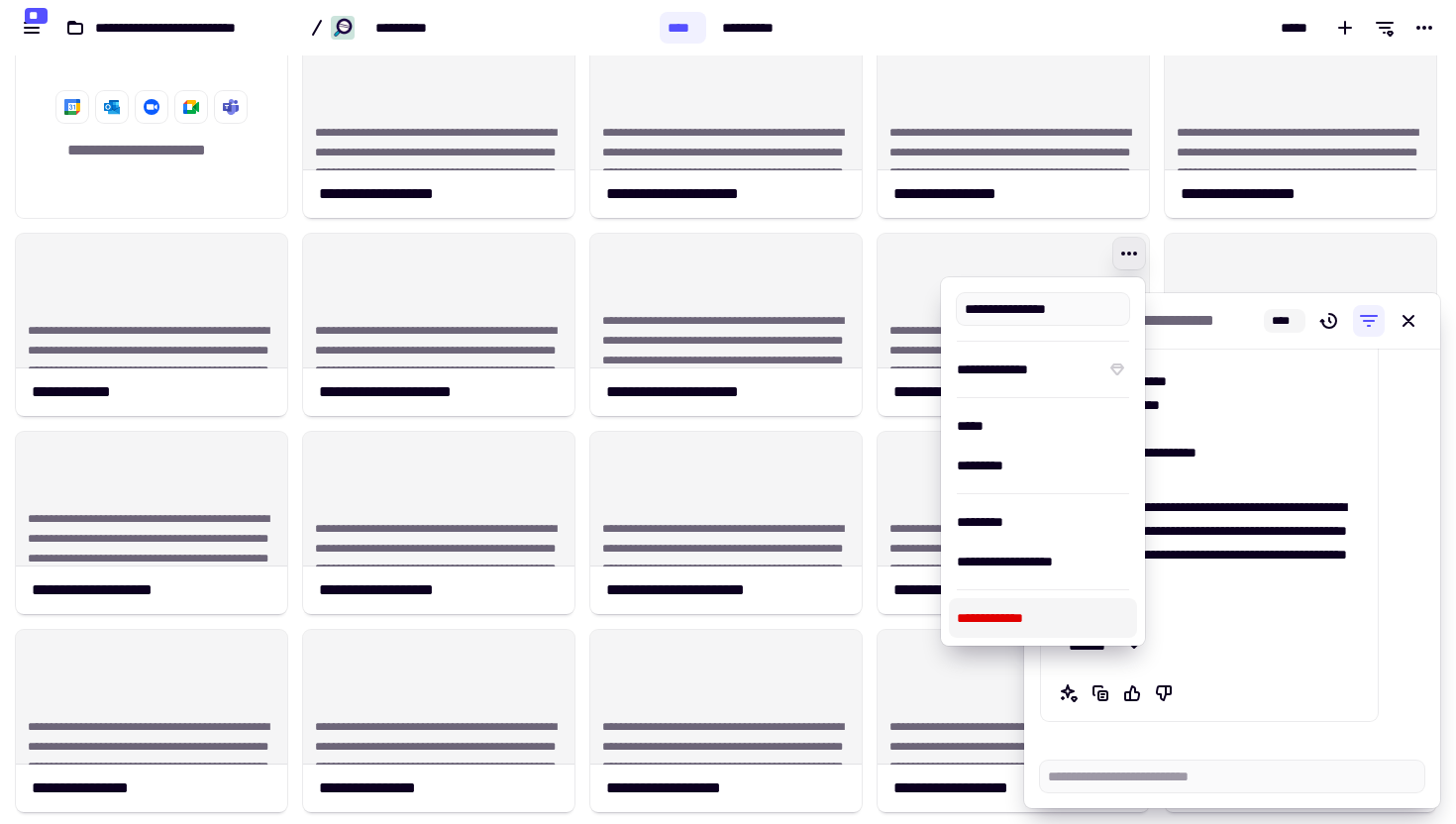 click on "**********" at bounding box center (1043, 618) 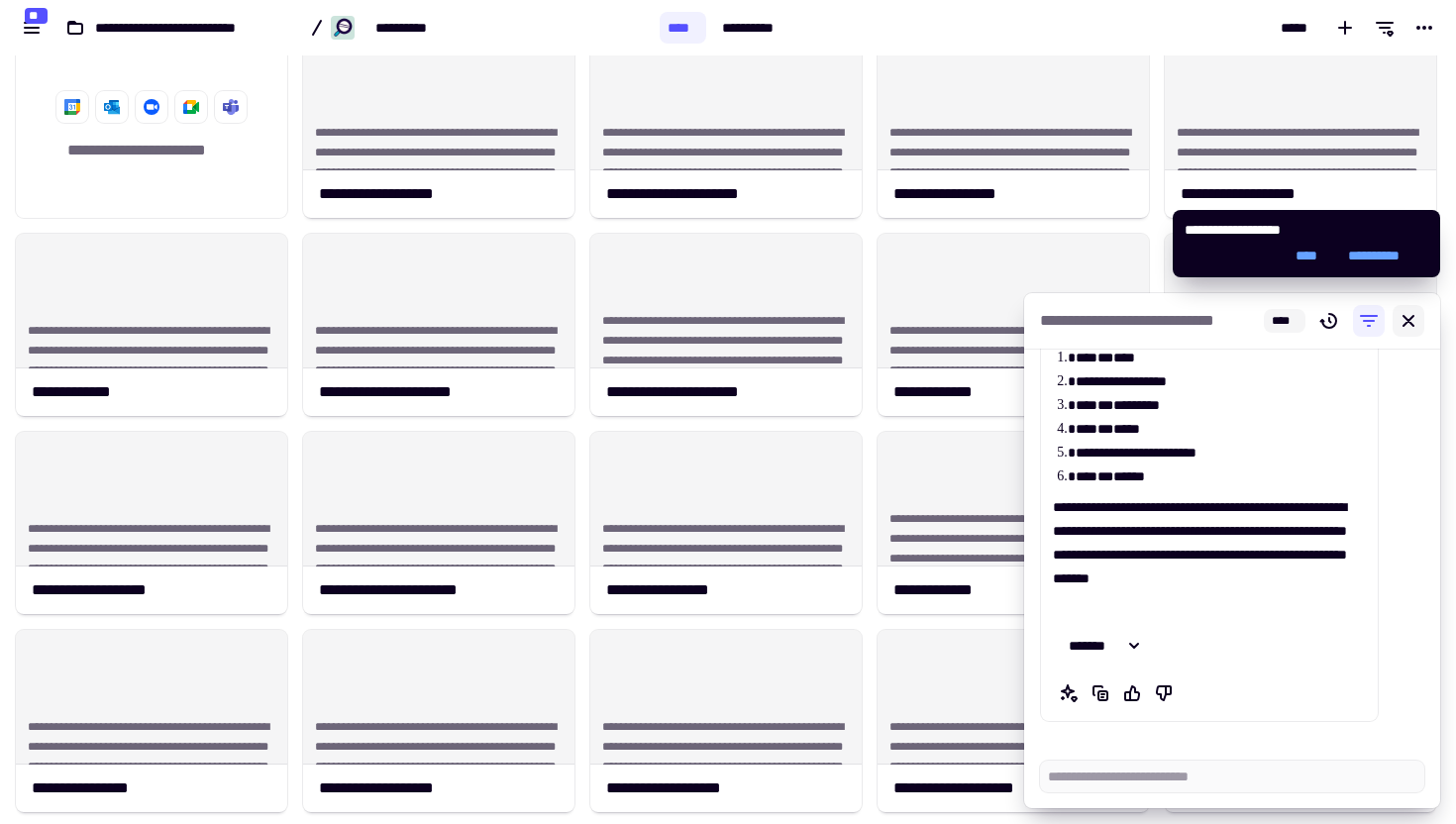 click 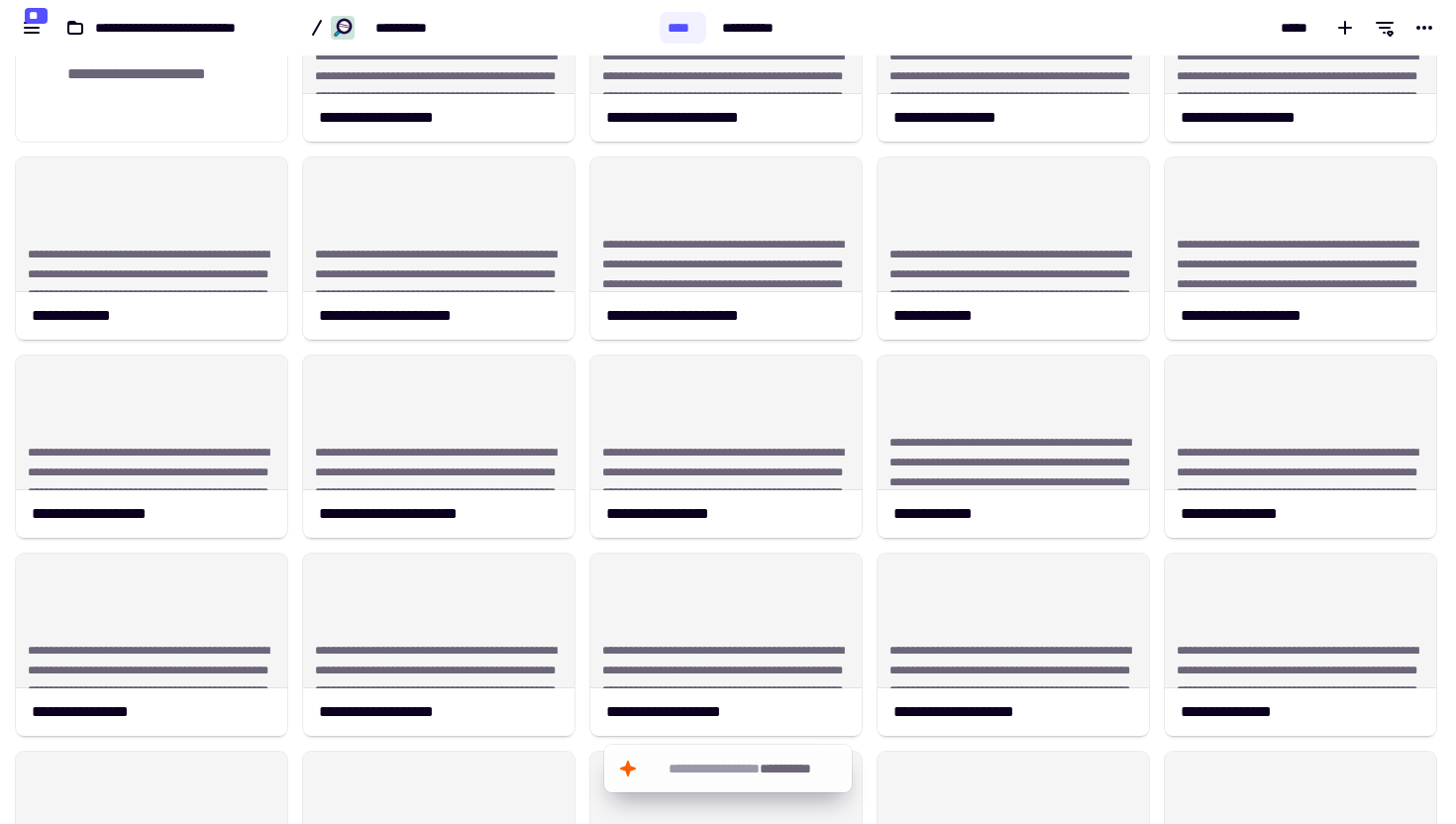 scroll, scrollTop: 0, scrollLeft: 0, axis: both 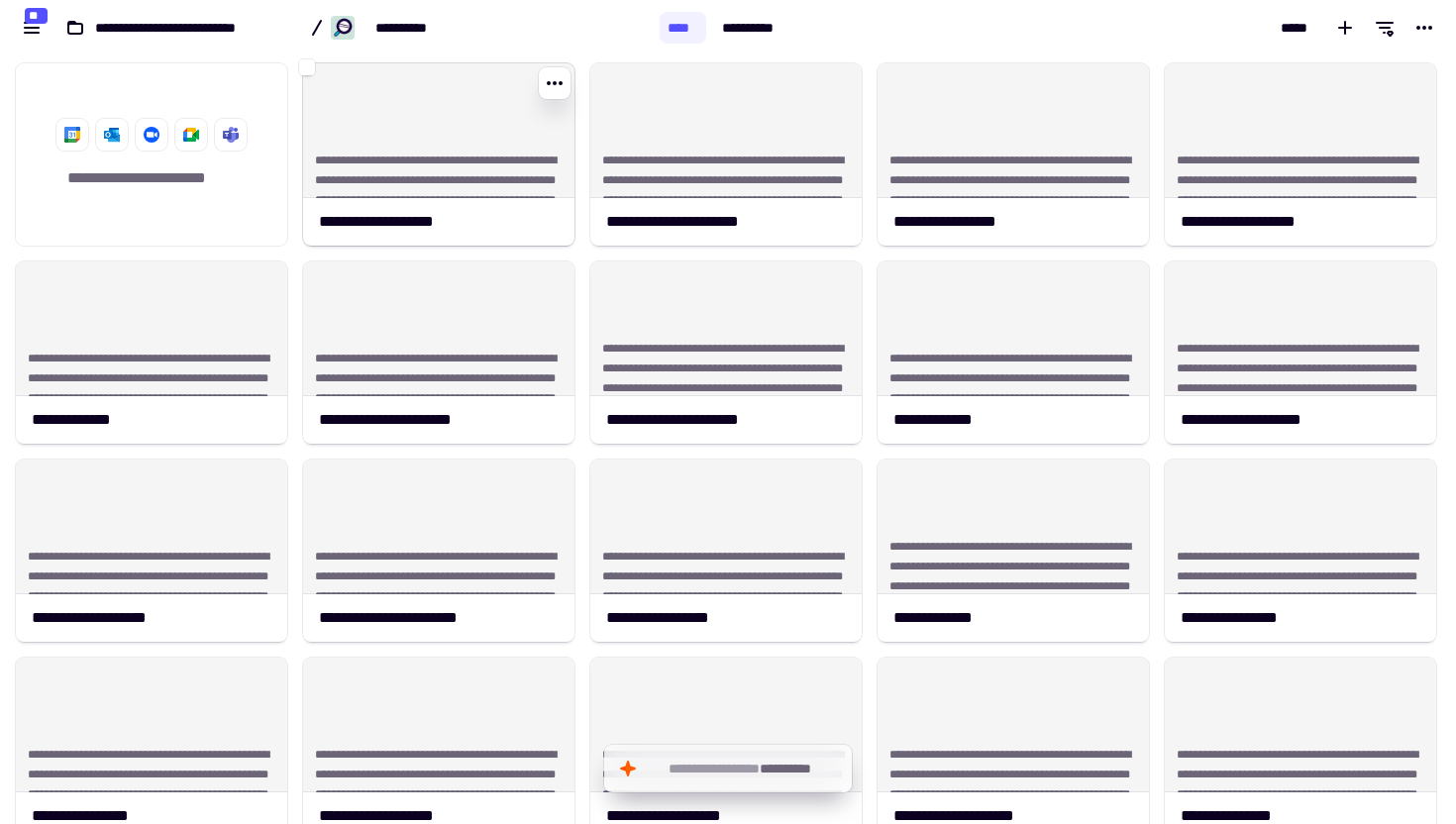 click on "**********" 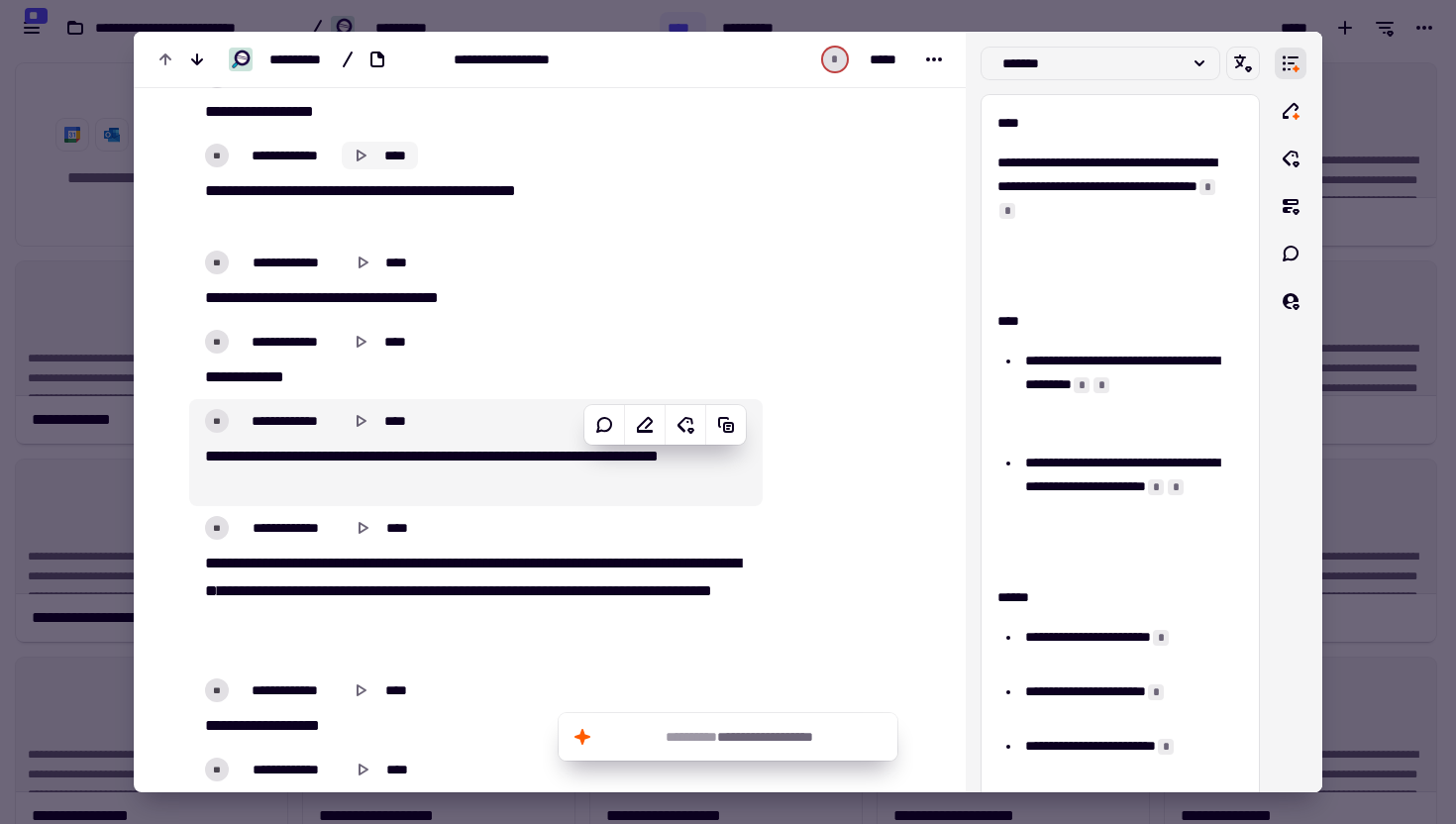 scroll, scrollTop: 1314, scrollLeft: 0, axis: vertical 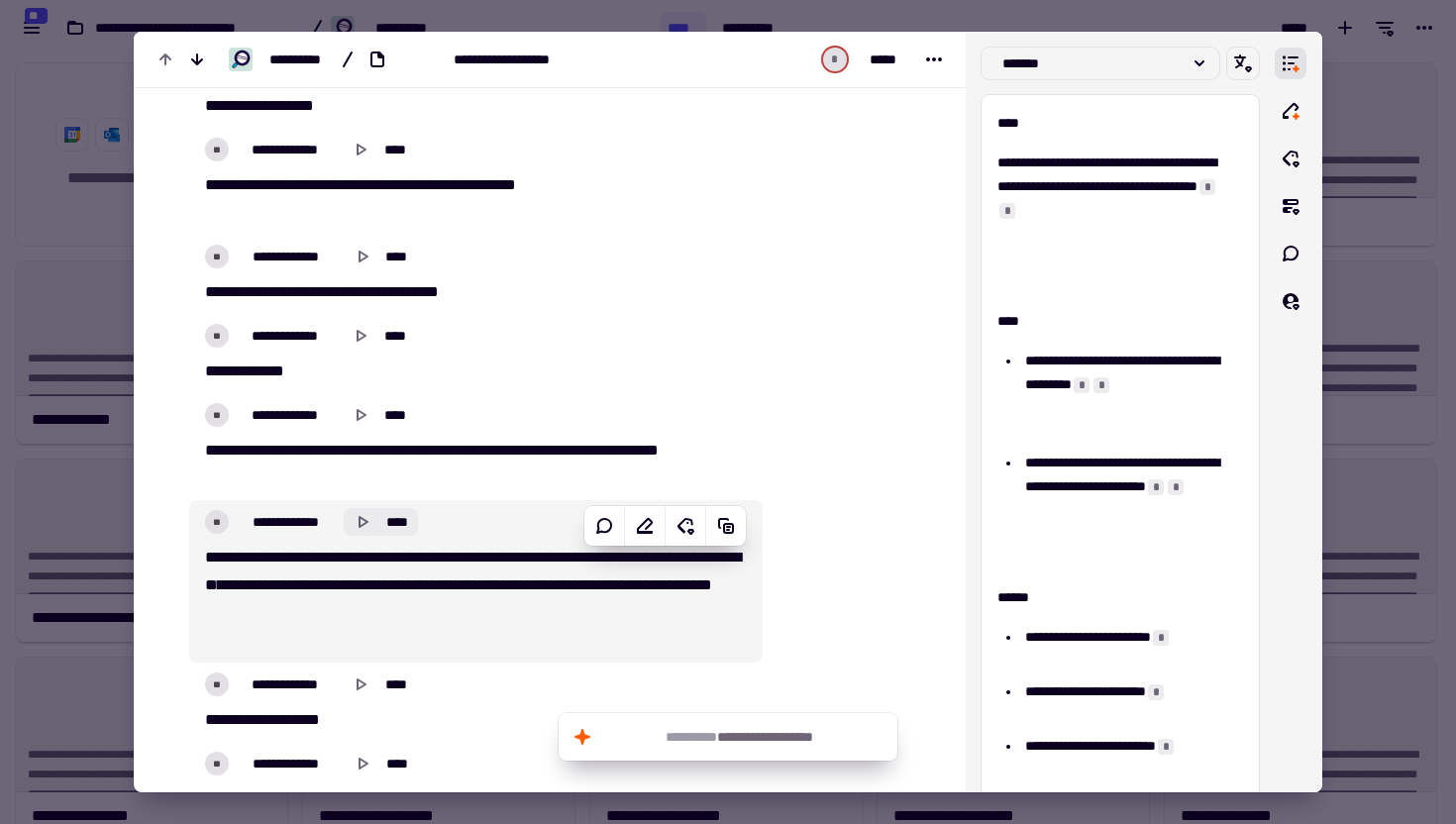 click 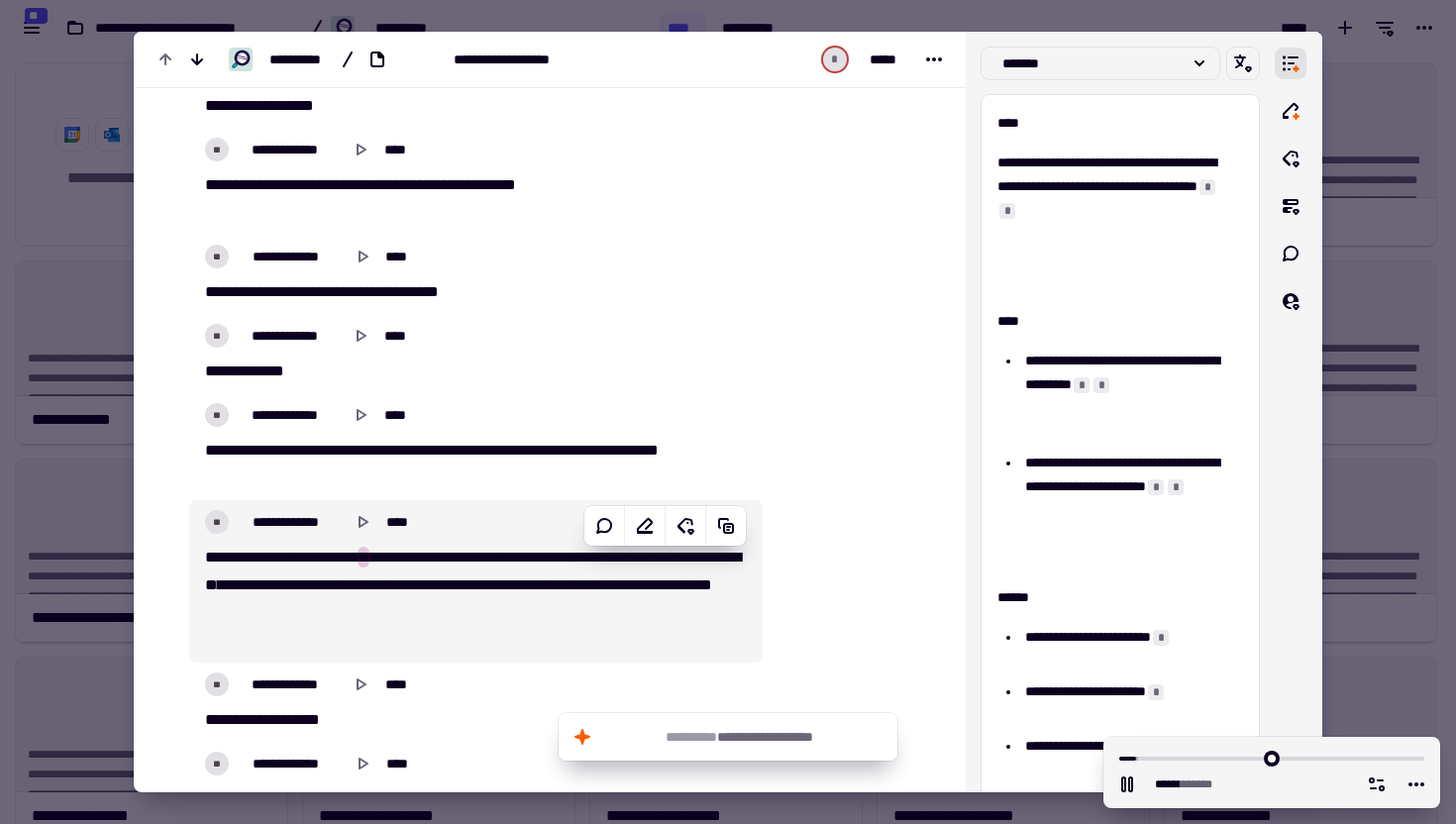 click on "**   **   *****   **   ***   **   *   *   *   ***   **   *   **   **   **   **   **   *   **   **   **   *   **   **   *   **   *   **   *   *   **   *   **   **   *   **   *   **   *   **   *   *   *   *   *   **   **   *   *   **   **   *   **   **   **   **   *   *   *   **   *   **   *   **   *   **" at bounding box center (469, 599) 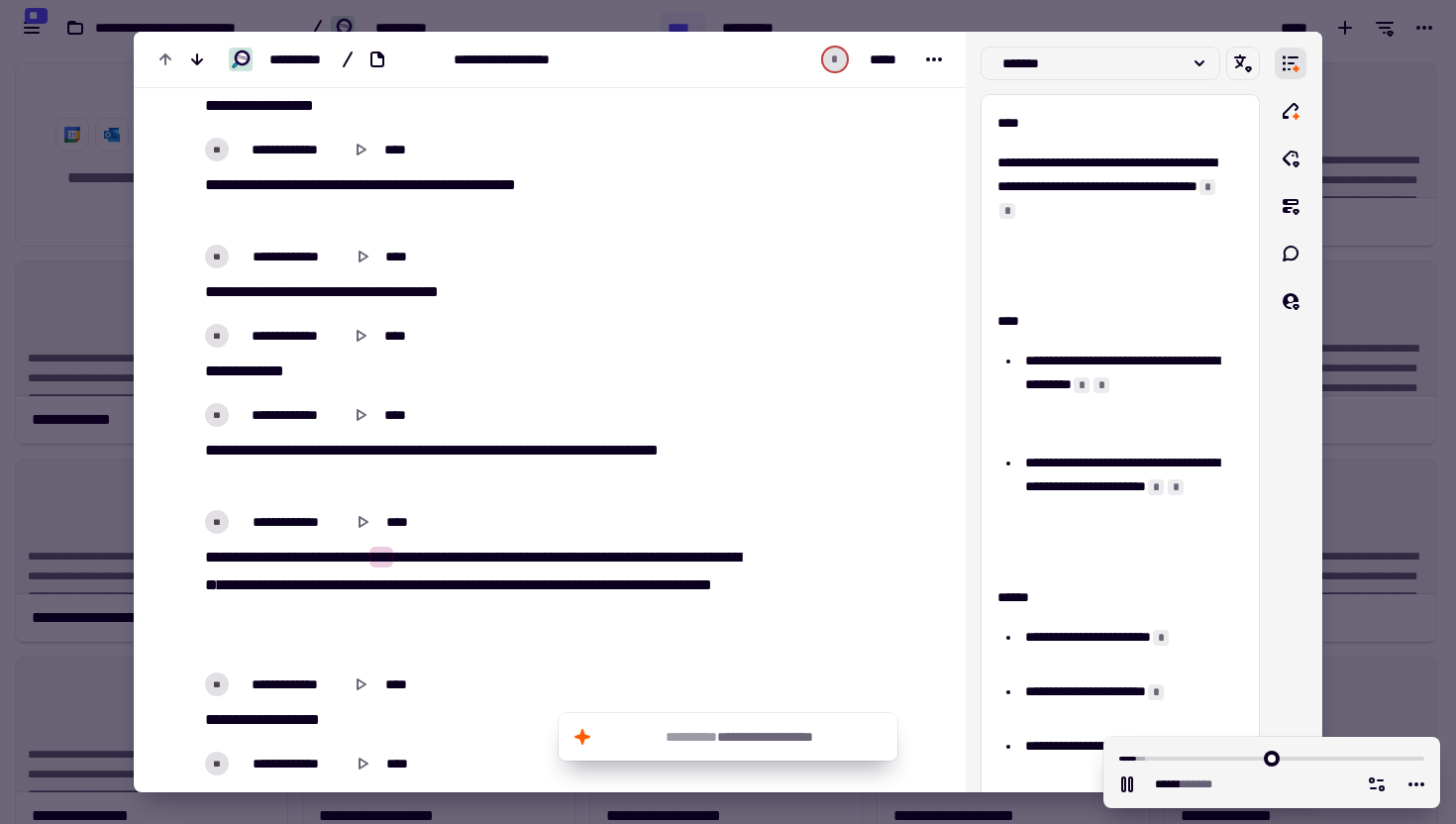 type on "******" 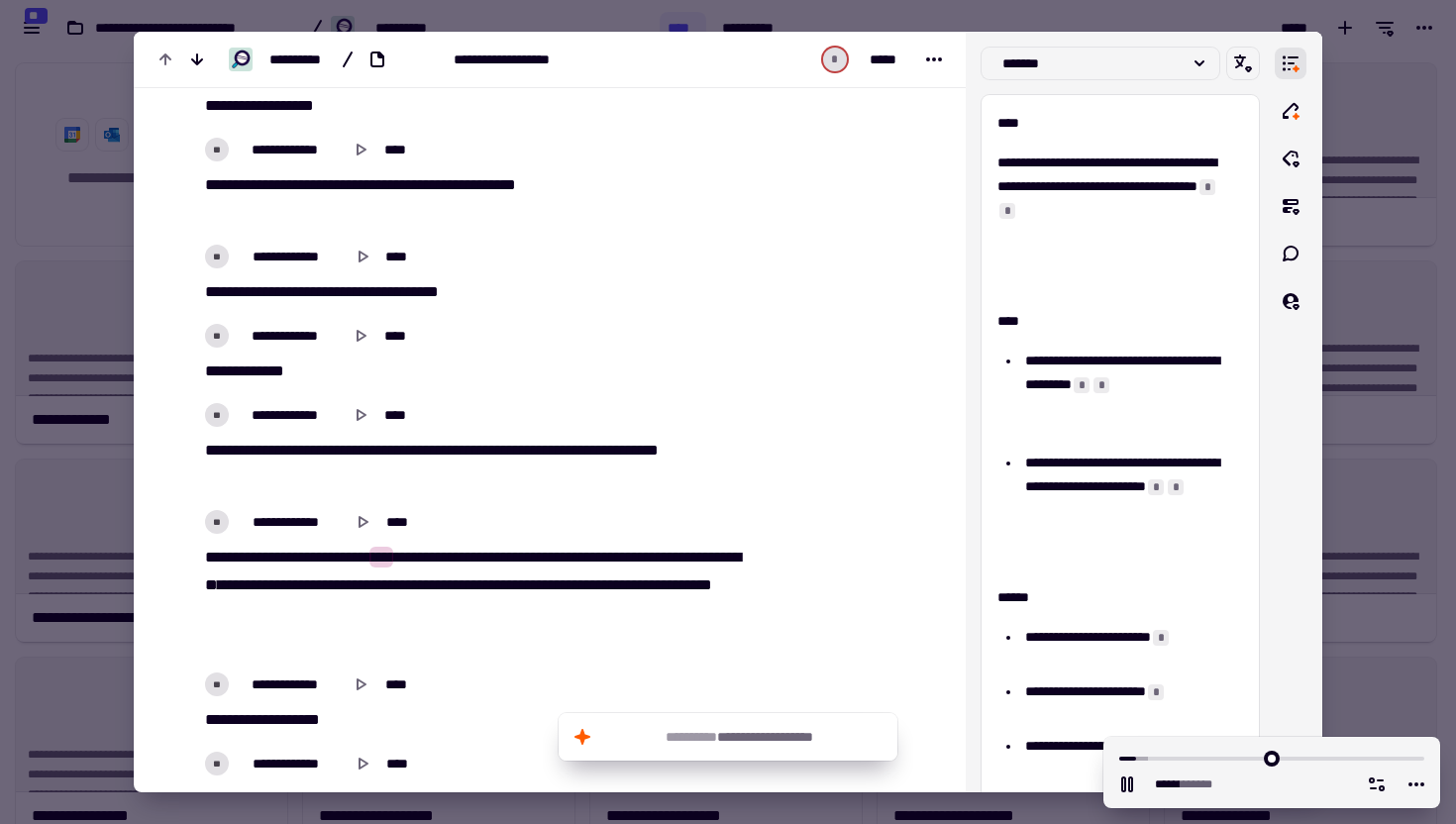 type 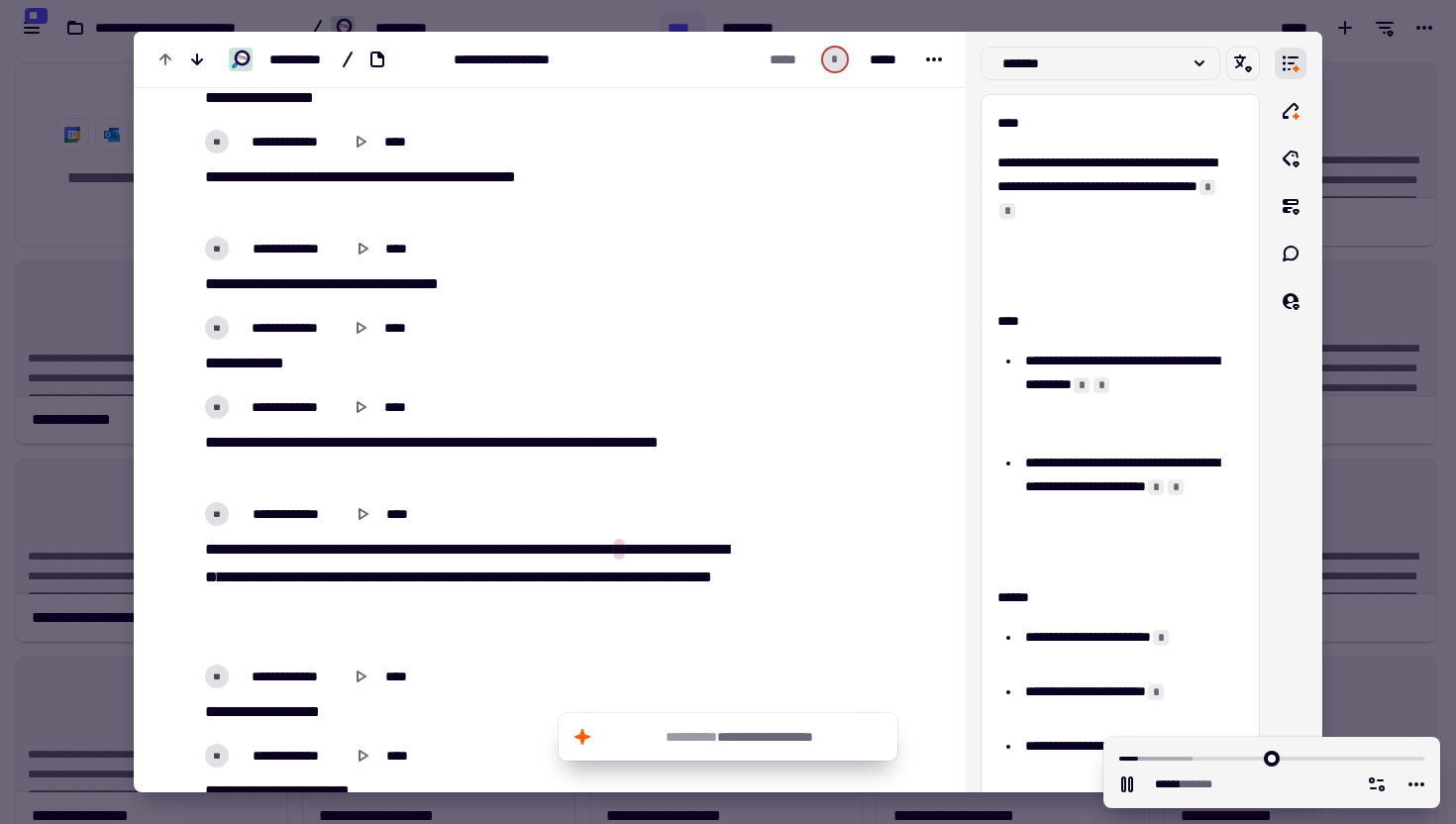 scroll, scrollTop: 1329, scrollLeft: 0, axis: vertical 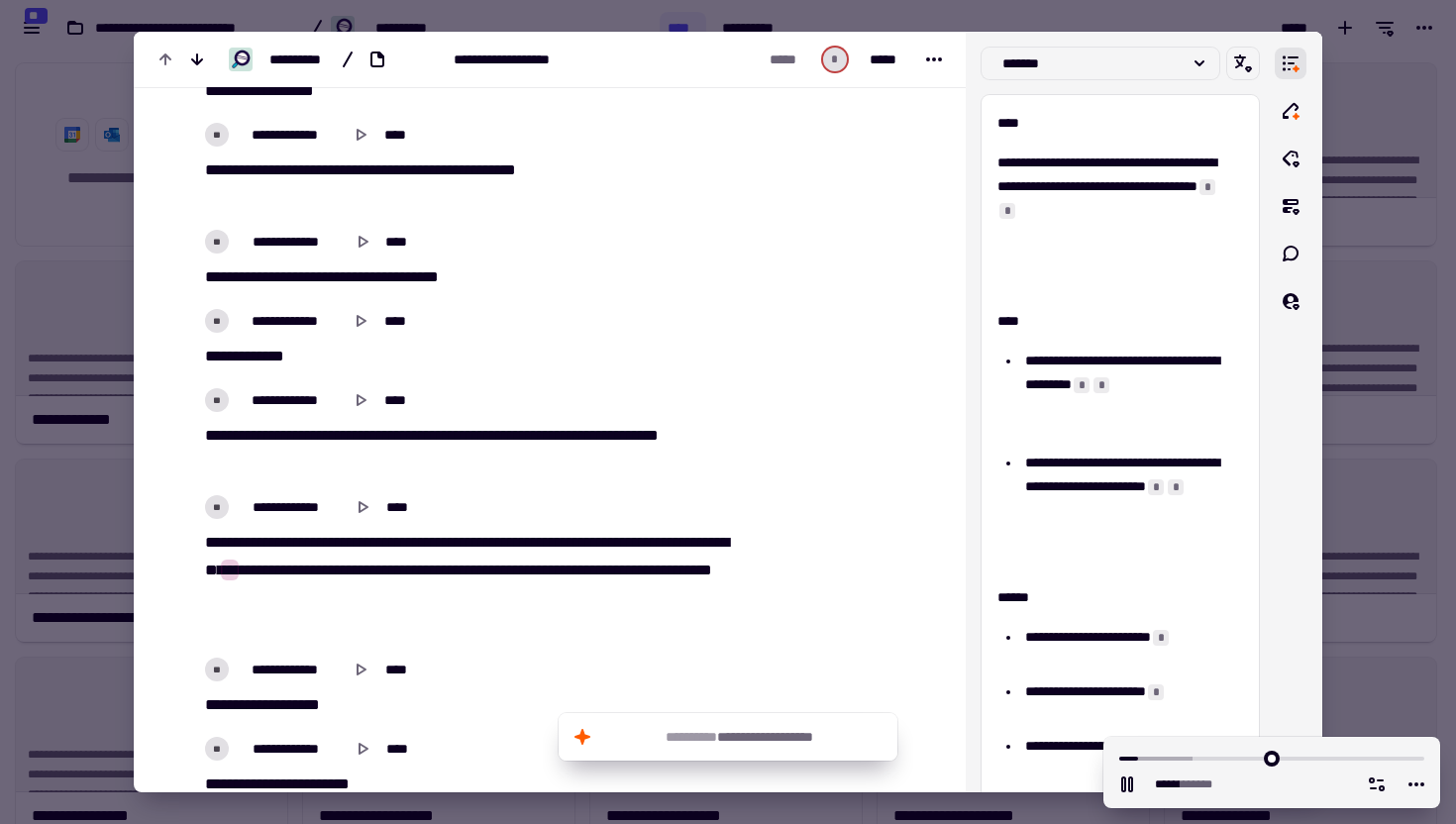click on "**" at bounding box center [634, 542] 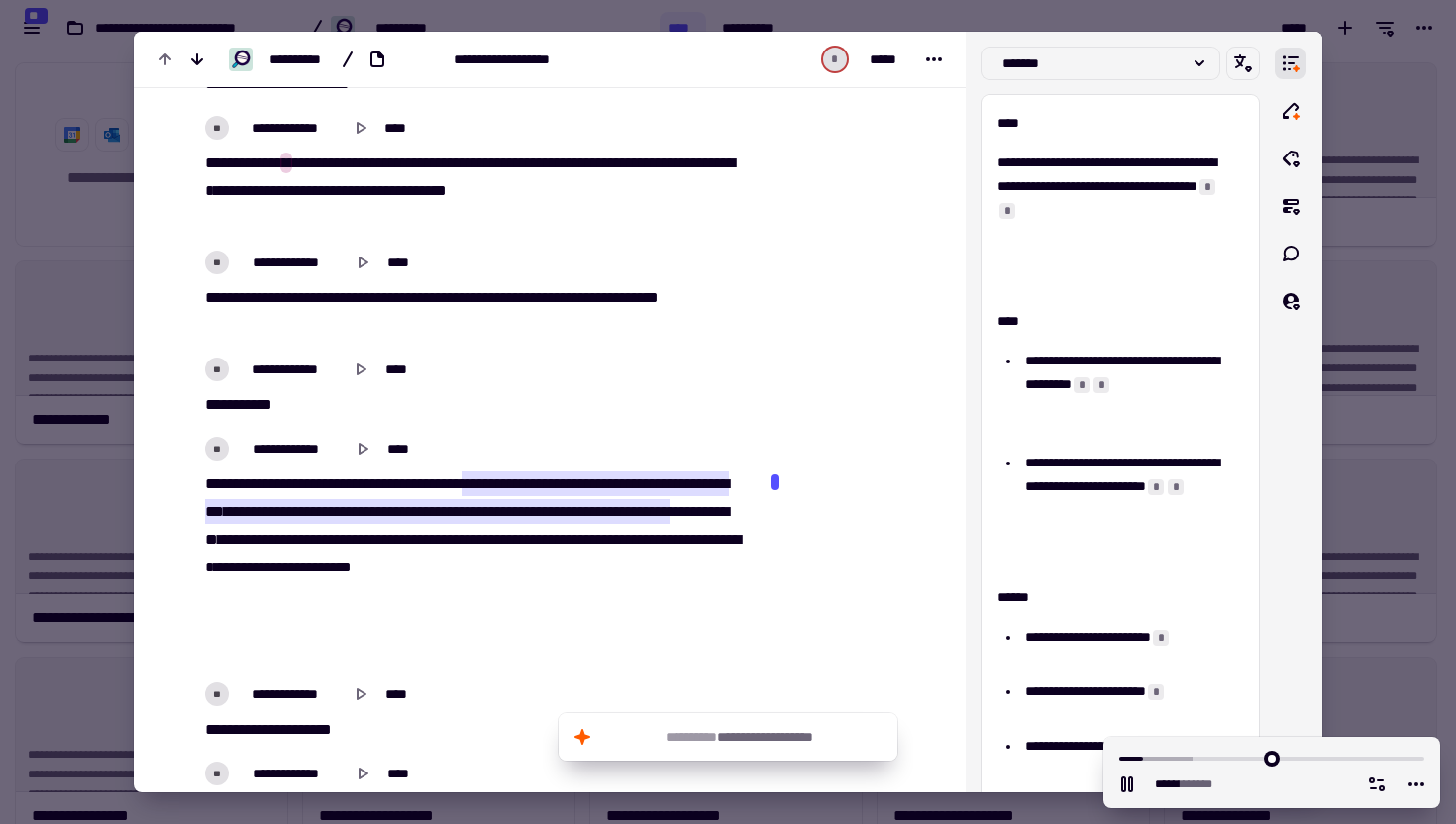 scroll, scrollTop: 2037, scrollLeft: 0, axis: vertical 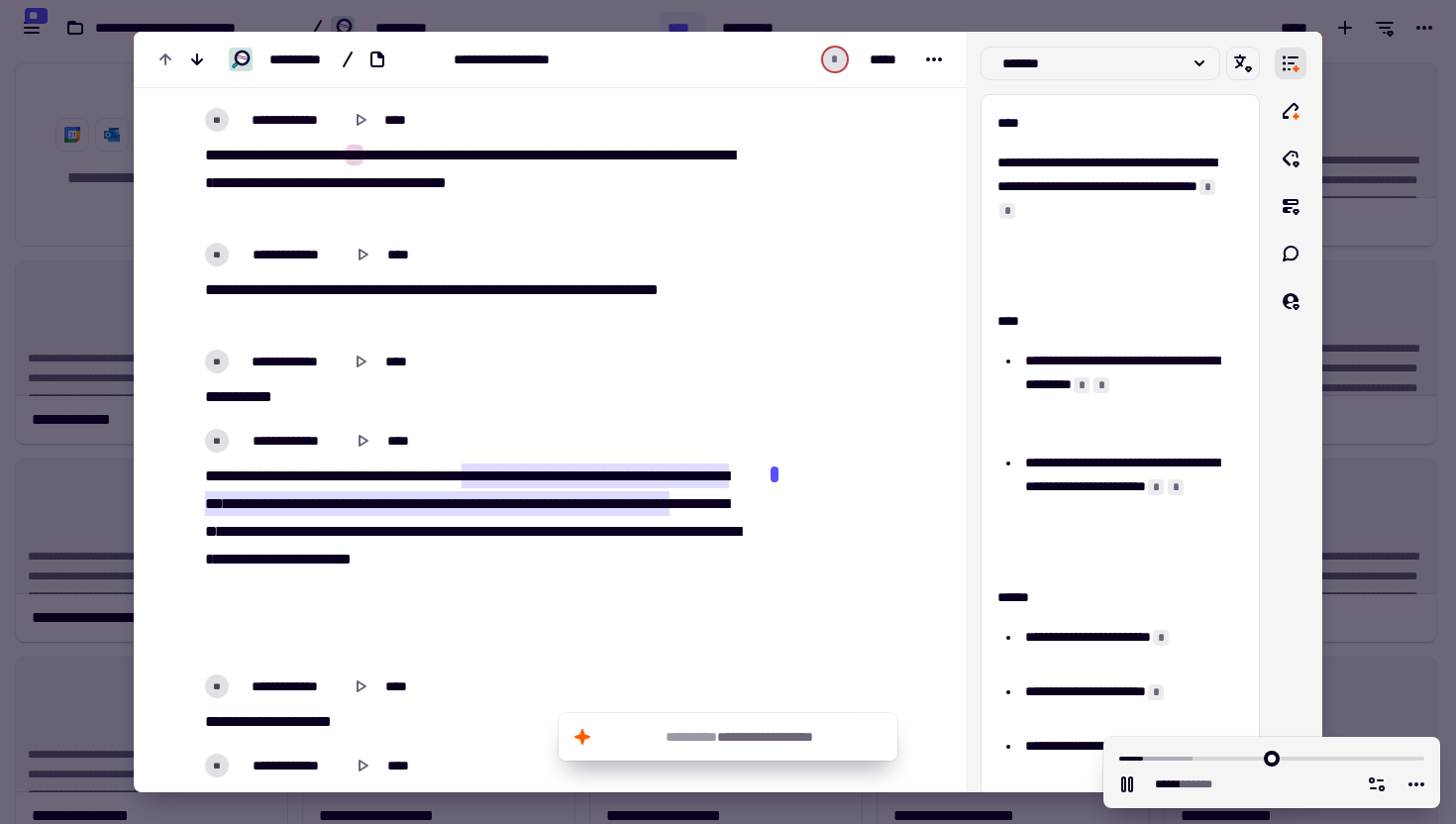 click on "***" at bounding box center [646, 289] 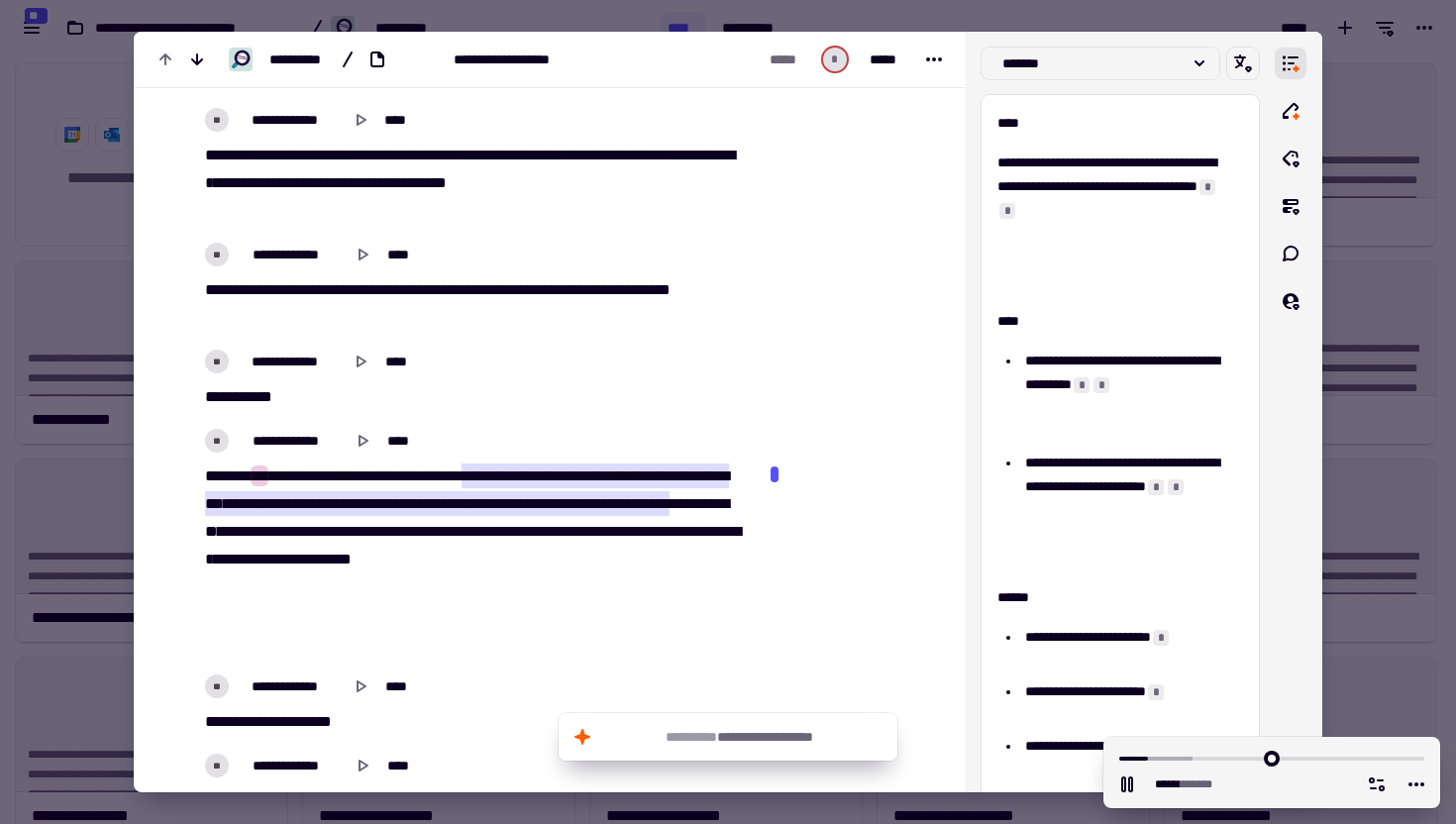 click on "**" at bounding box center [242, 396] 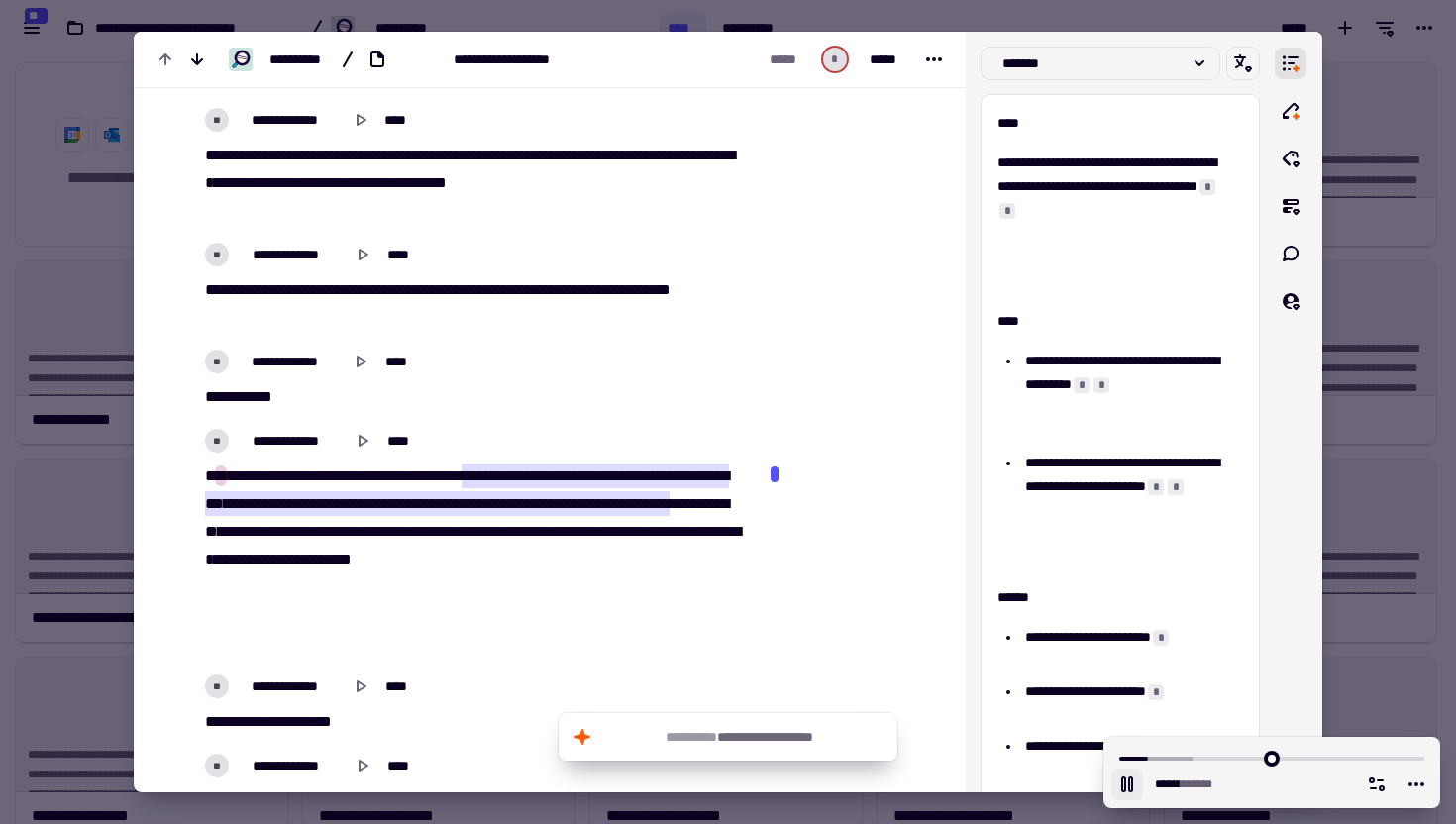 click 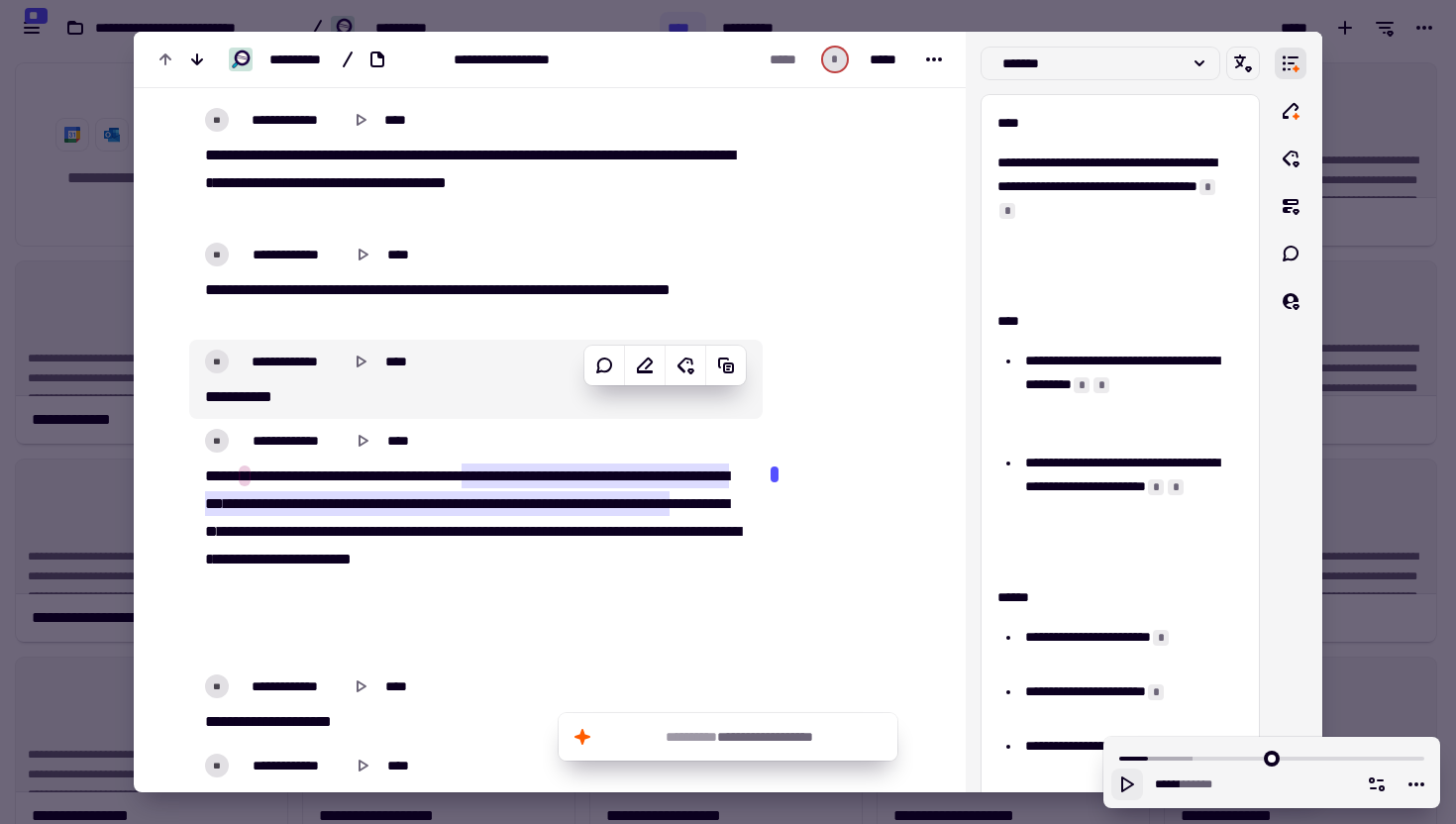 click on "**" at bounding box center [242, 396] 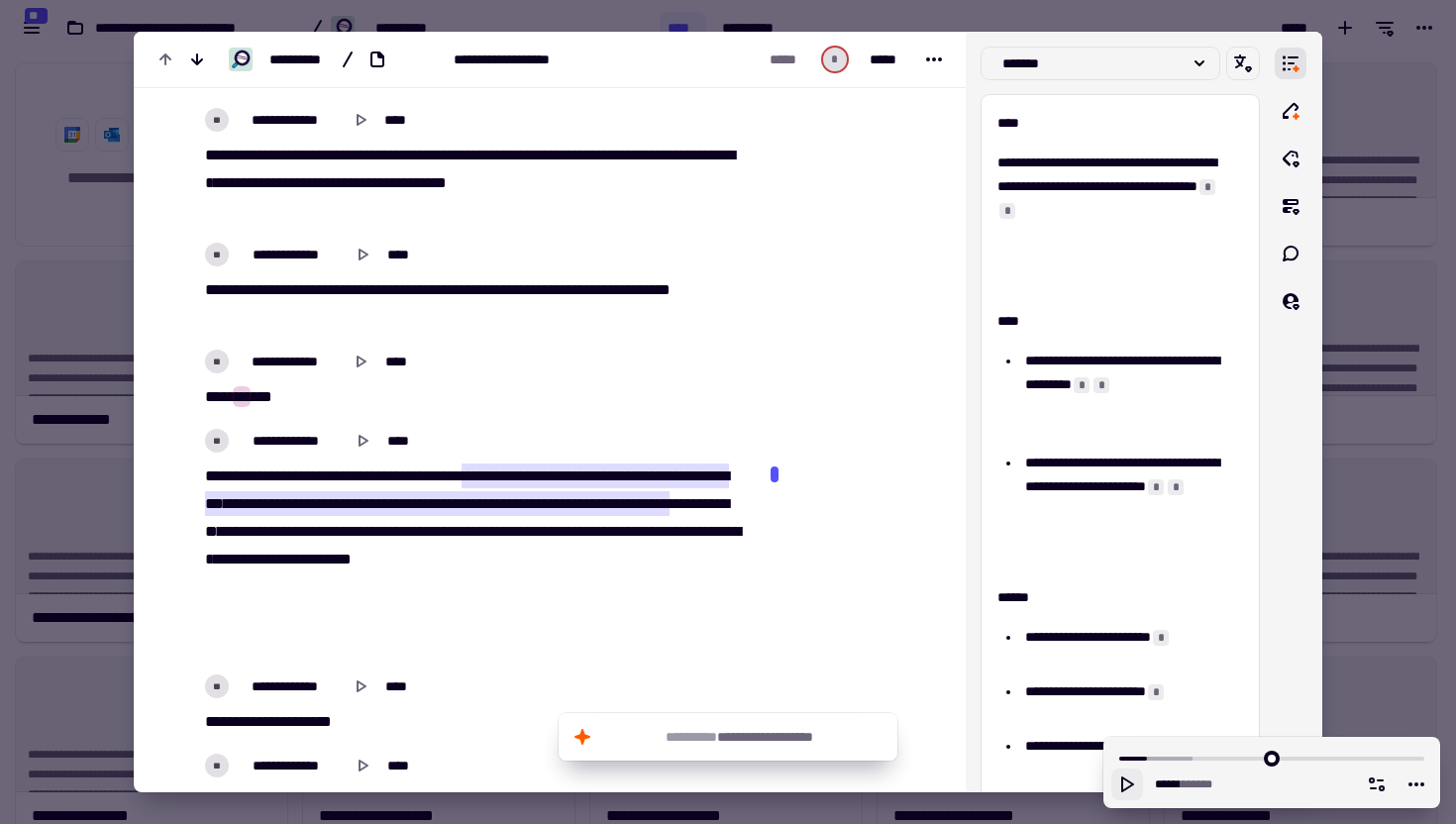 click on "**" at bounding box center (242, 396) 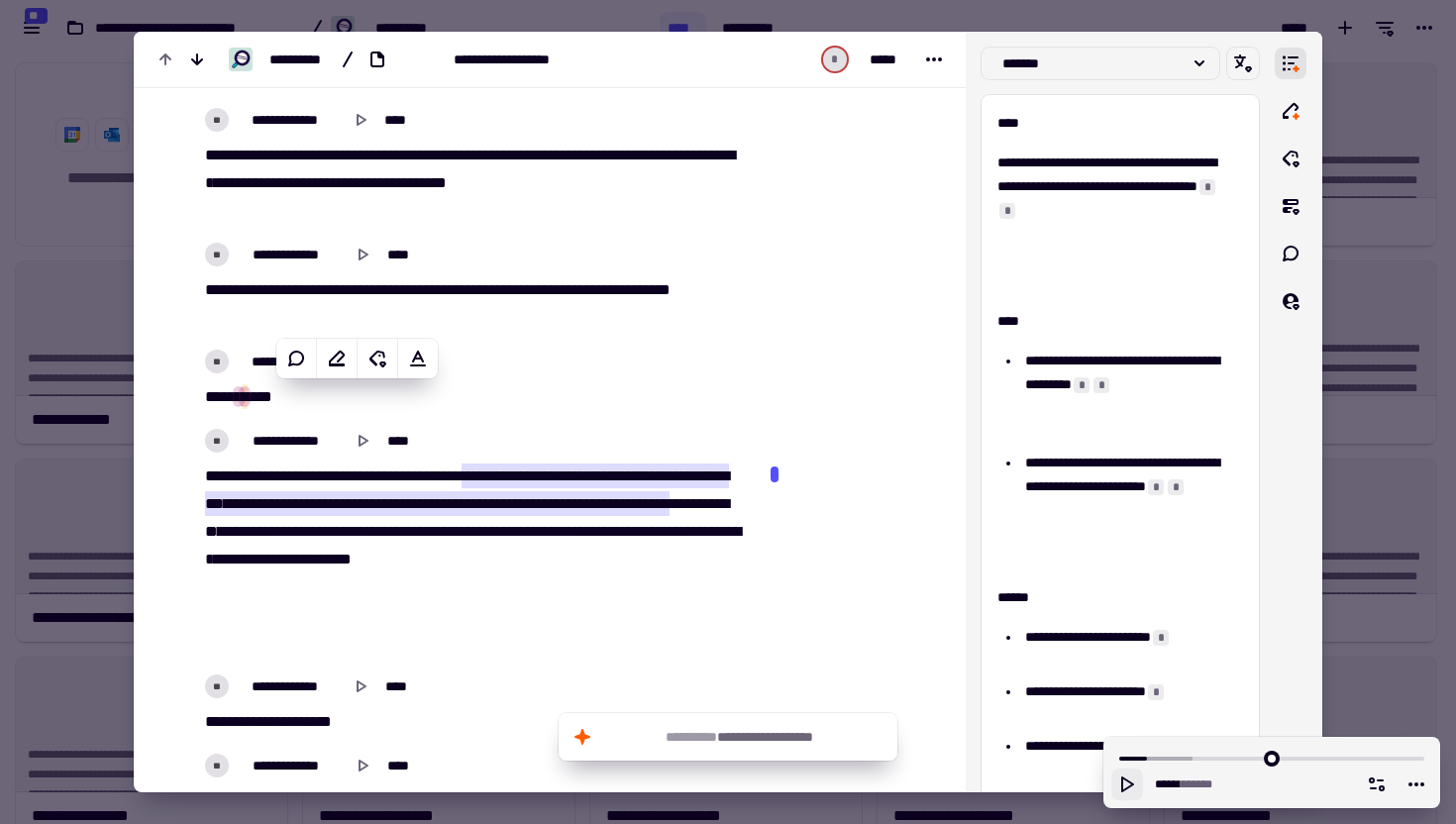 click on "*" at bounding box center (245, 396) 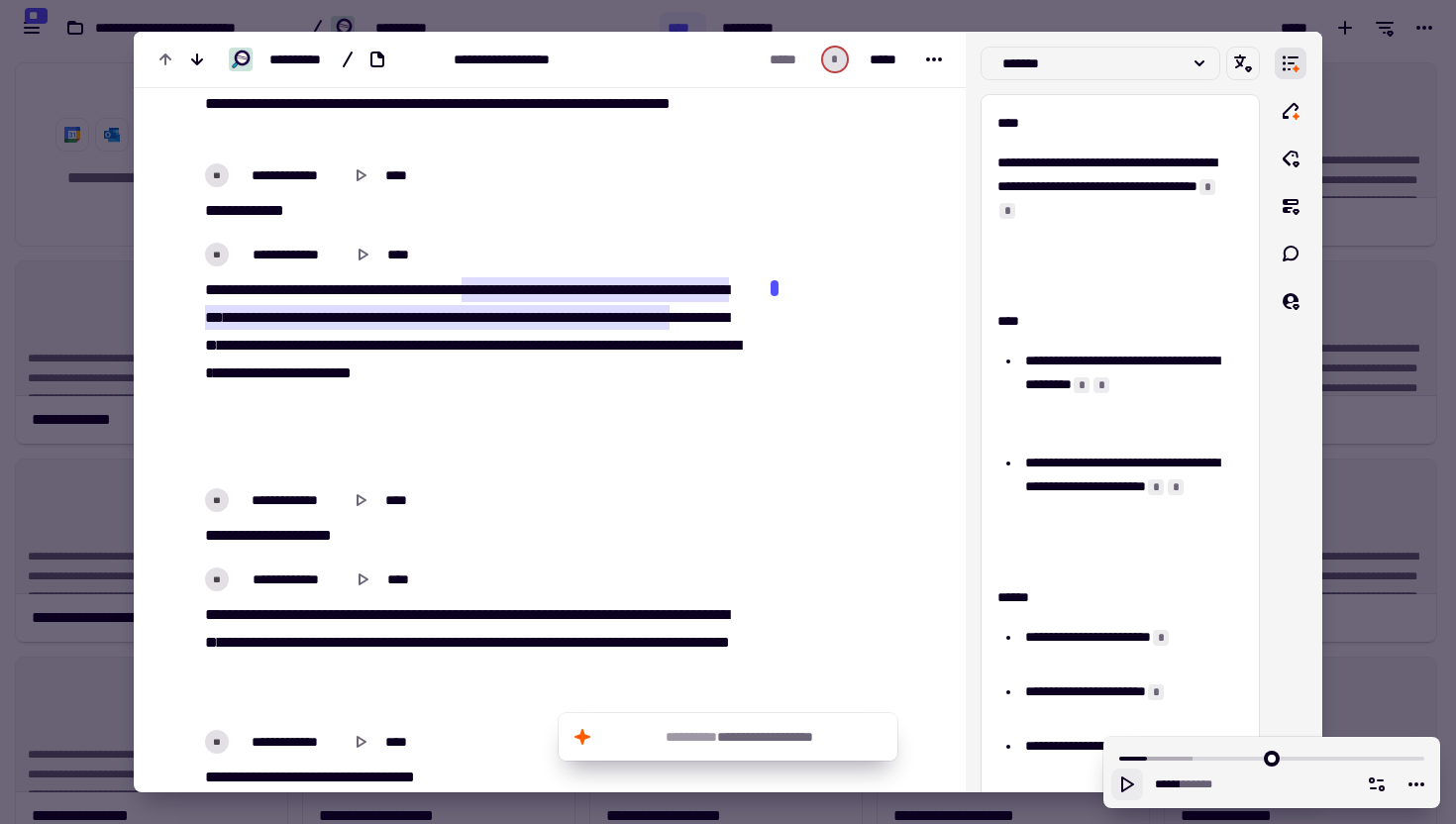 scroll, scrollTop: 2227, scrollLeft: 0, axis: vertical 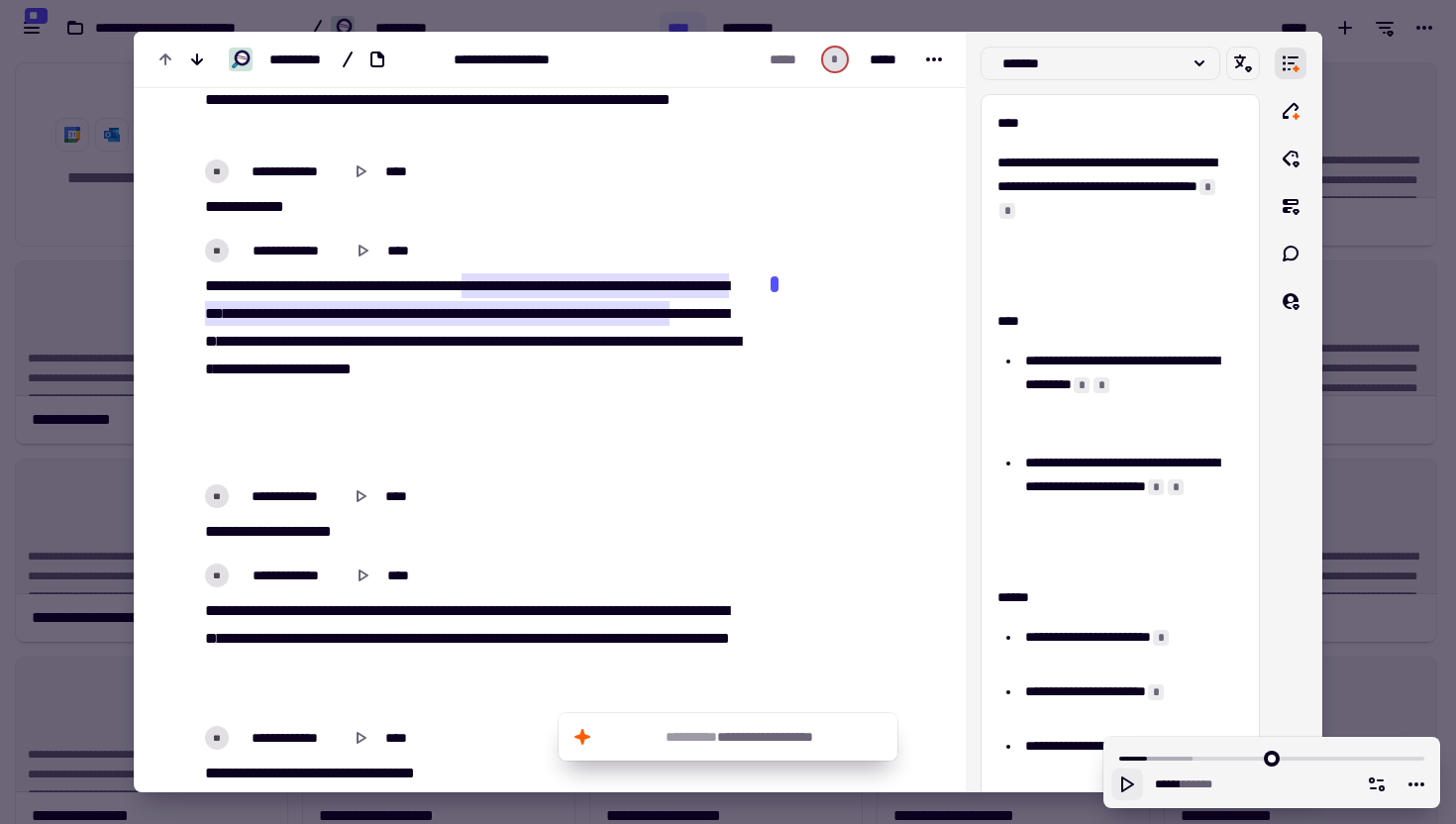 click on "*   *   *   *   **   ***   *   **   **   *   **   **   *   **   **   ***   **   **   **   **   *   *   **   *   ***   **   **   **   *   *   **   *   *   ***   *   **   **   *   **   *   **   **   **   **   **   *   *   **   **   *   **   *   *   *   **   **   **   *   **   **   *   *   **   **   *   *   *   **   *   **   **   *   *   **   *   **   **   *   *   *   **   **   **   **   **   *   **   *   **   *   **   **   *   *   **   **   **   **   *   **   ***   *   **   *   *   *   **   **   *   *   **" at bounding box center [469, 369] 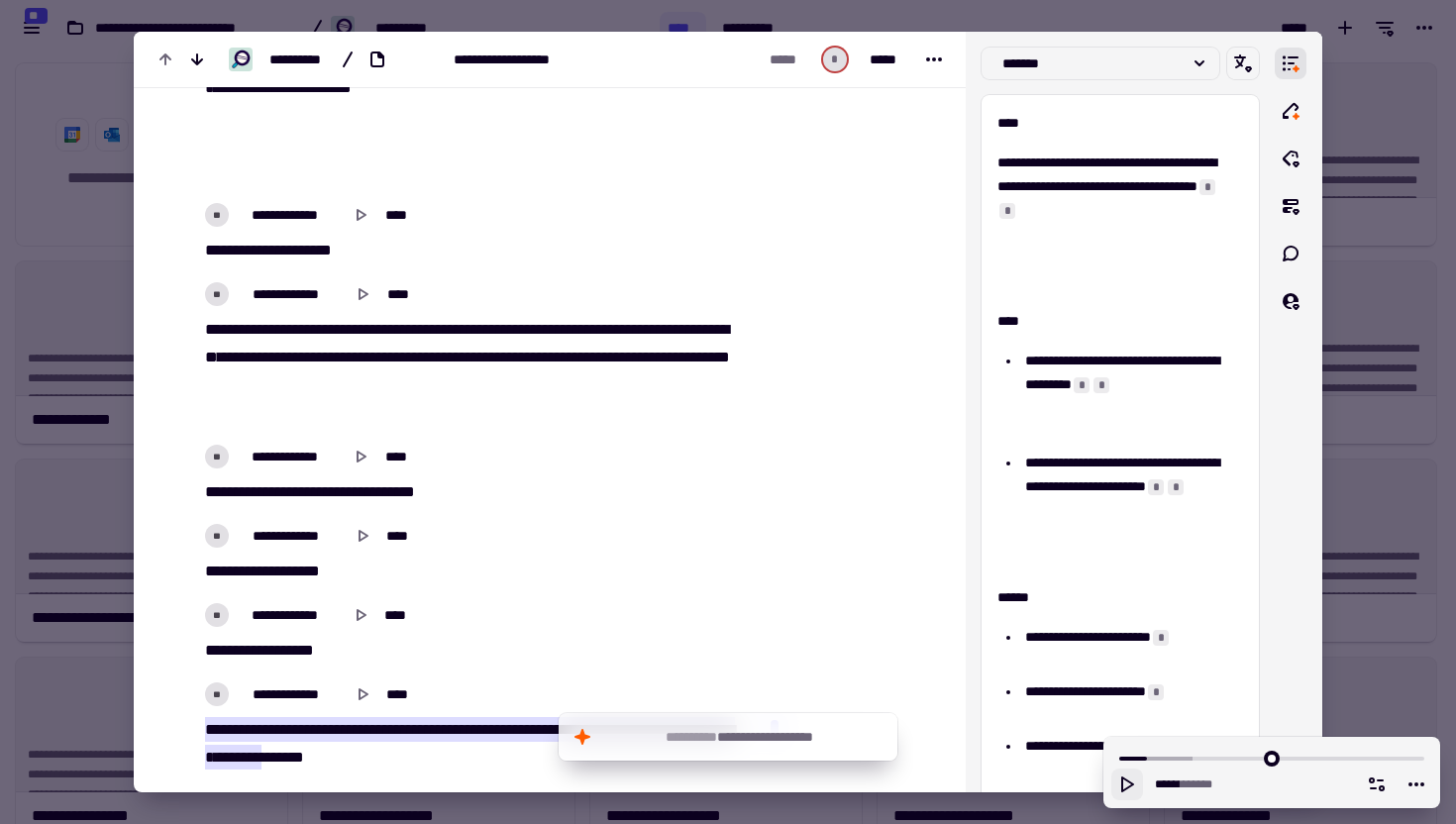 scroll, scrollTop: 2524, scrollLeft: 0, axis: vertical 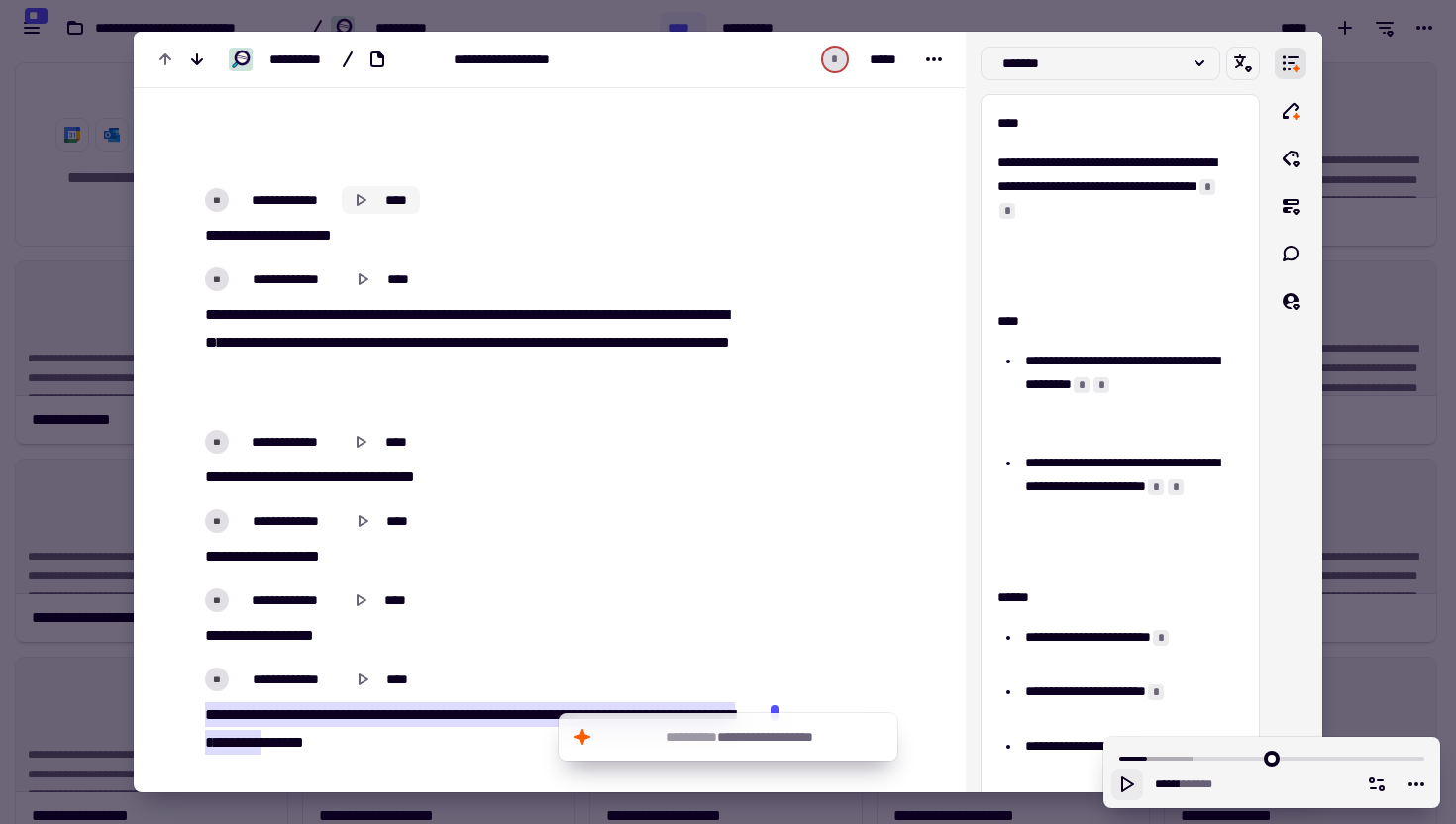 click 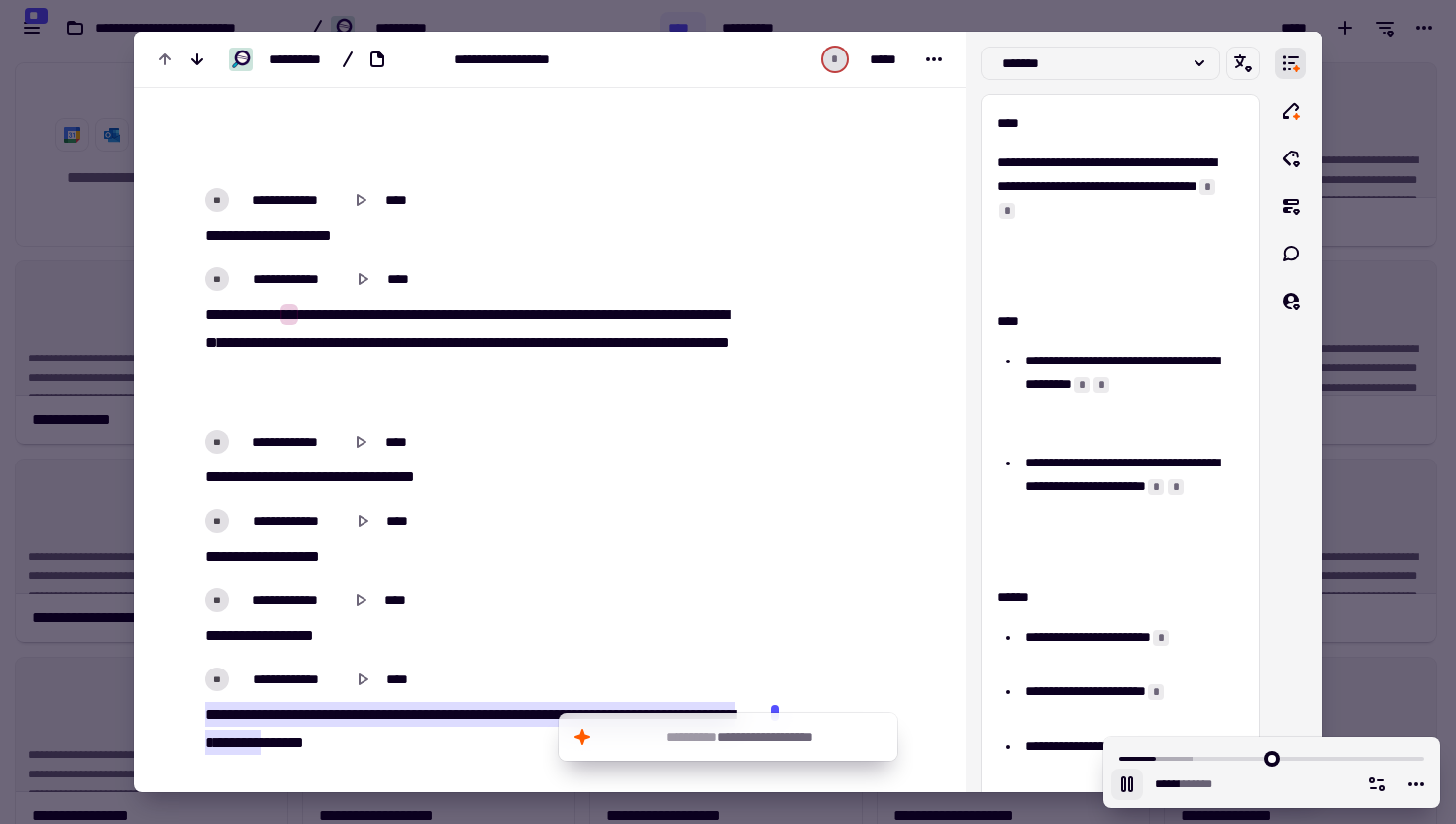 click on "***" at bounding box center [239, 235] 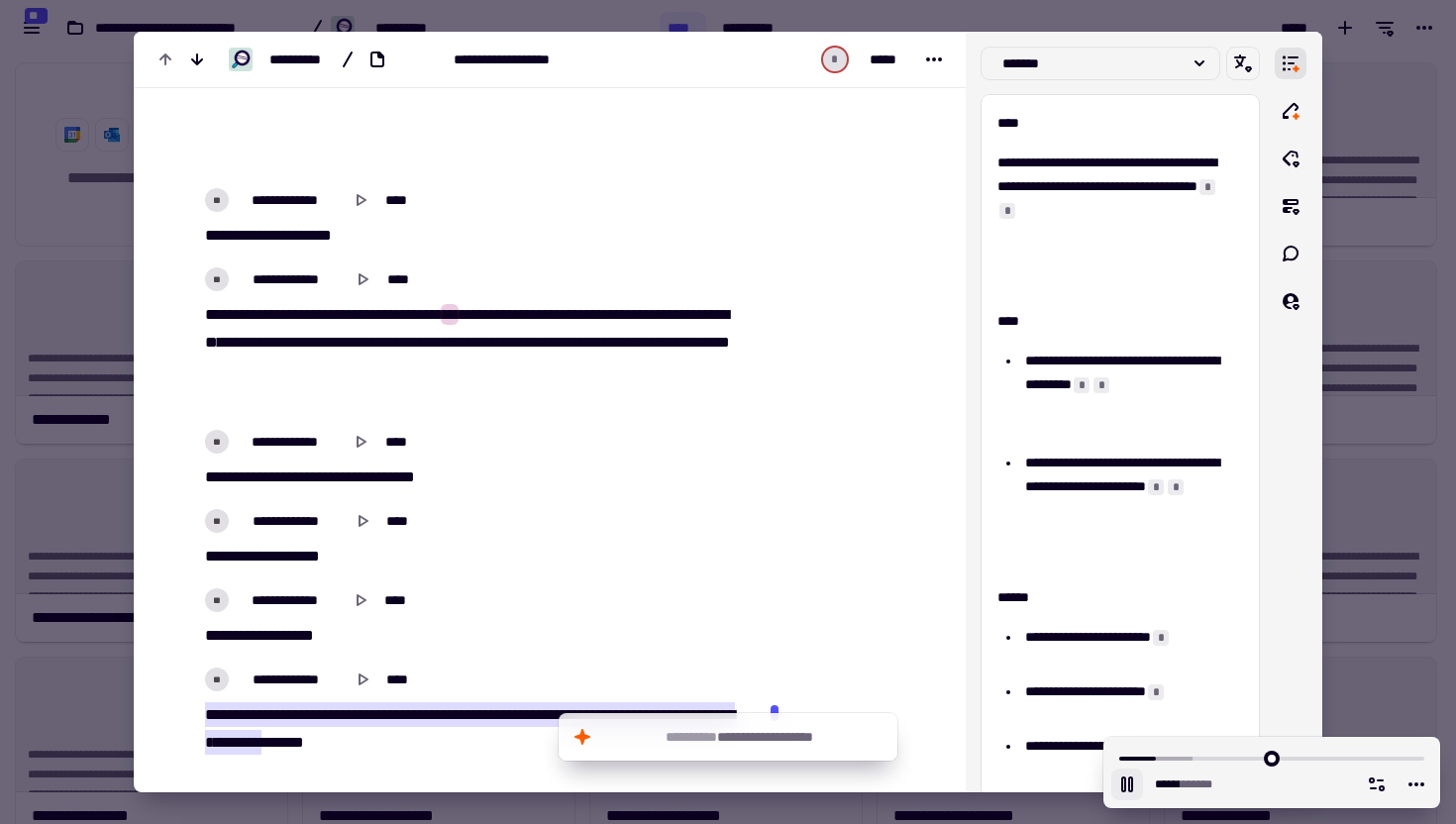 click 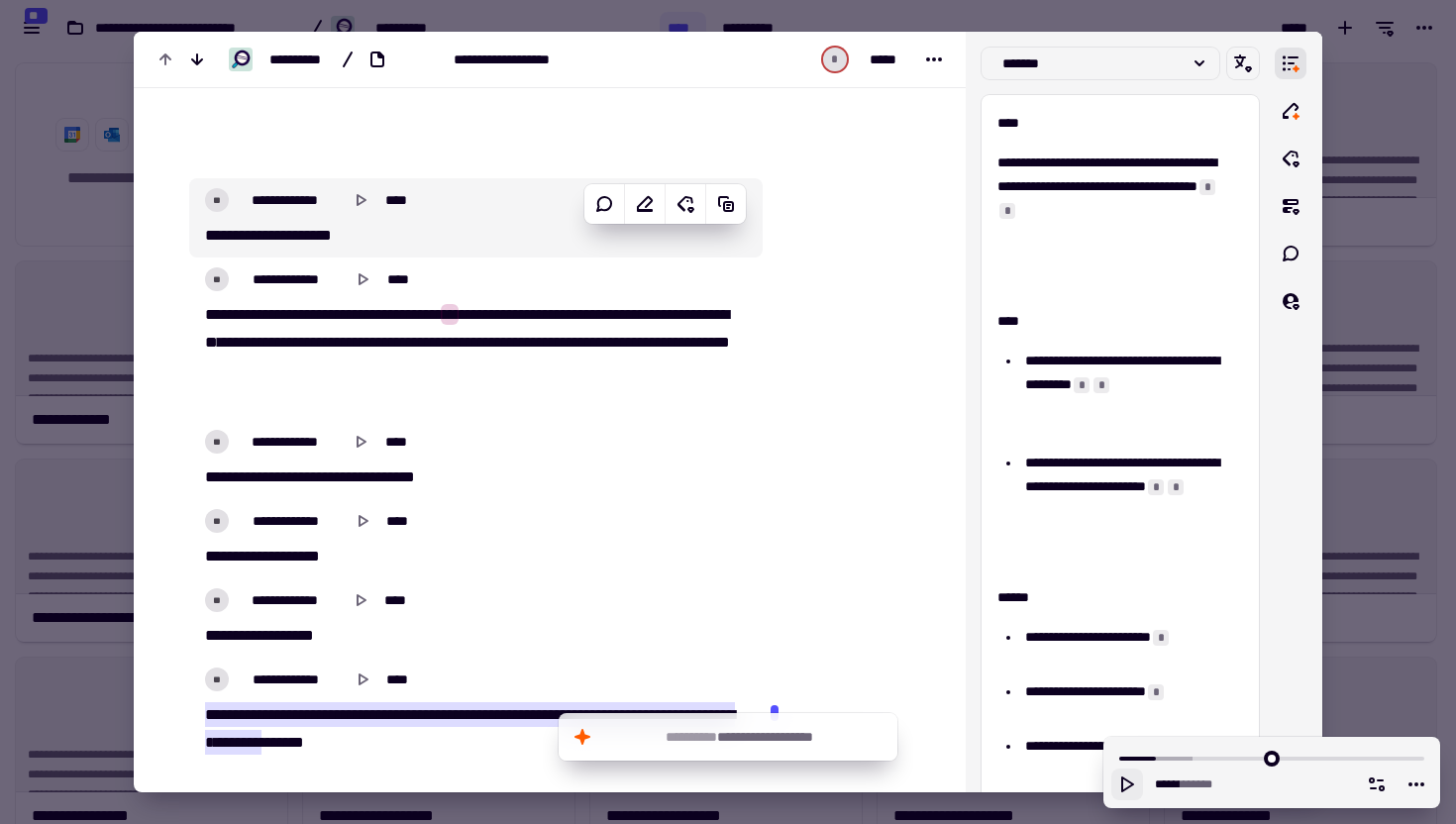click on "*   *   ***   **   *   *   **   **" at bounding box center [469, 236] 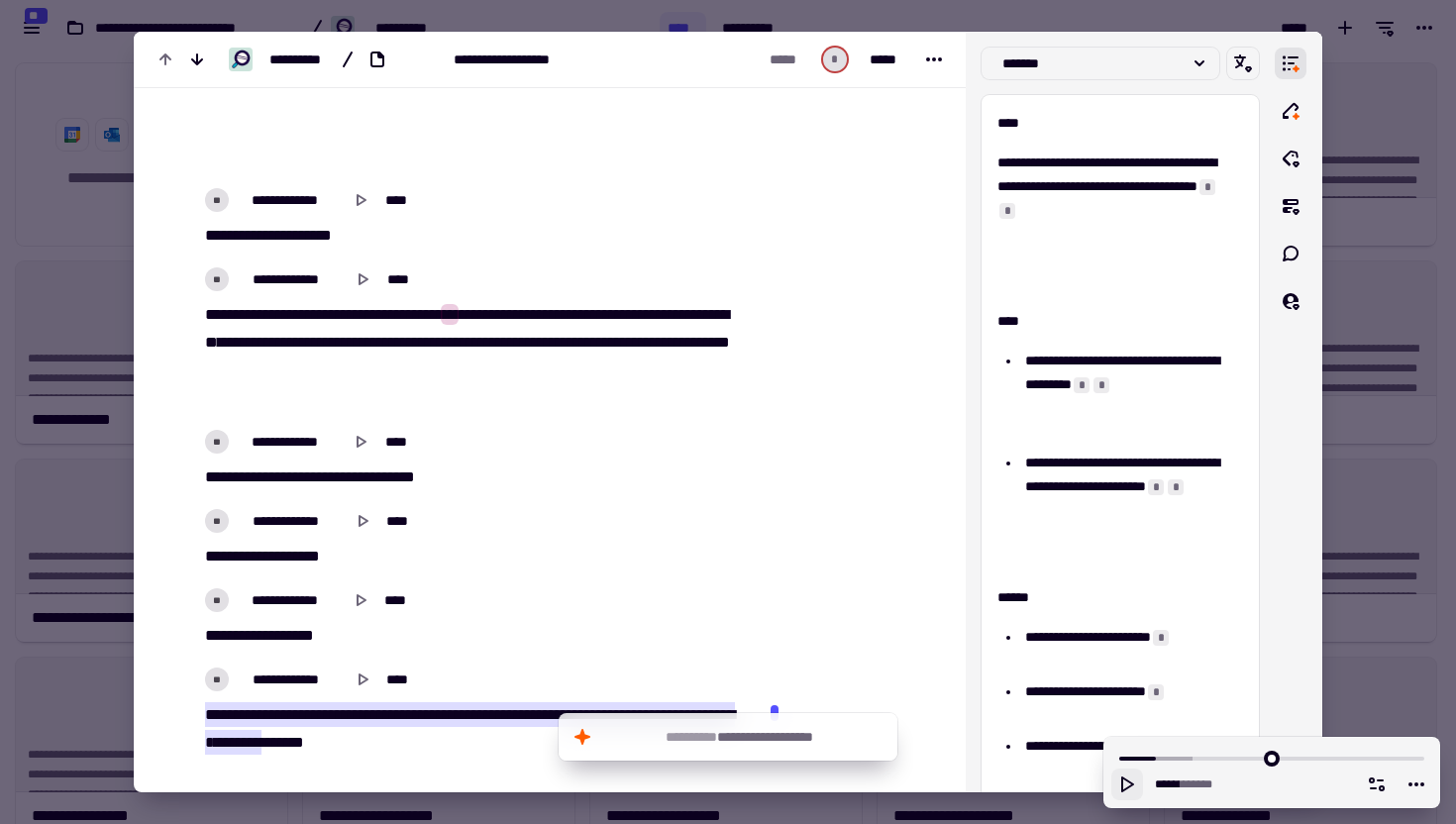 click on "**" at bounding box center (301, 235) 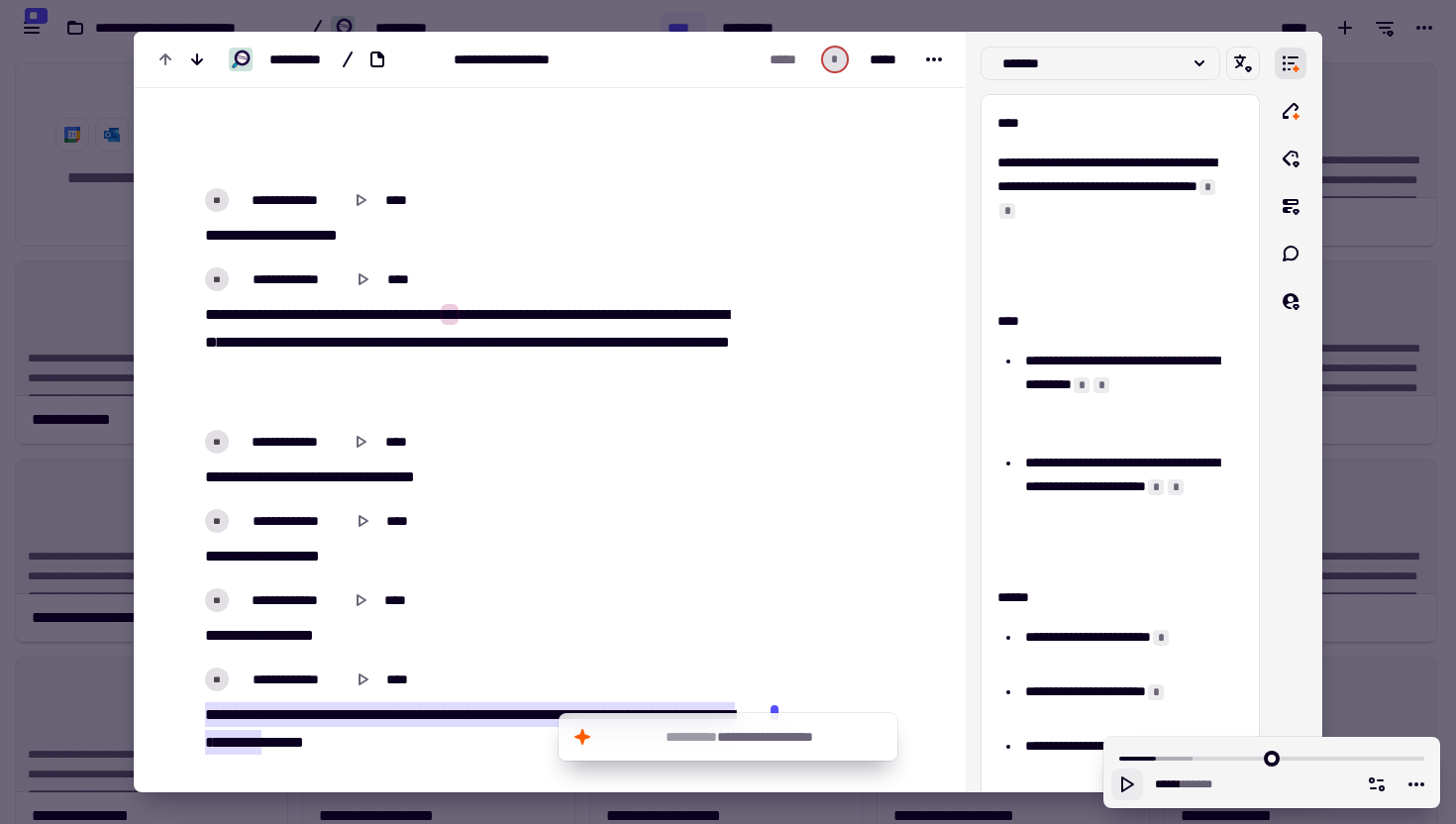 click on "*   *   **   **   **   **   **   **   *   *   *   *   *   *   *   *   *   **   **   **   **   *   **   *   *   **   **   *   **   *   *   **   *   *   **   *   **   *   **   *   **   *   *   **   **   *   *   **   **   **   **   **   **   **   *   **   *   *   *   ***   **   **   *   **   *   **   *   *   ****" at bounding box center [469, 357] 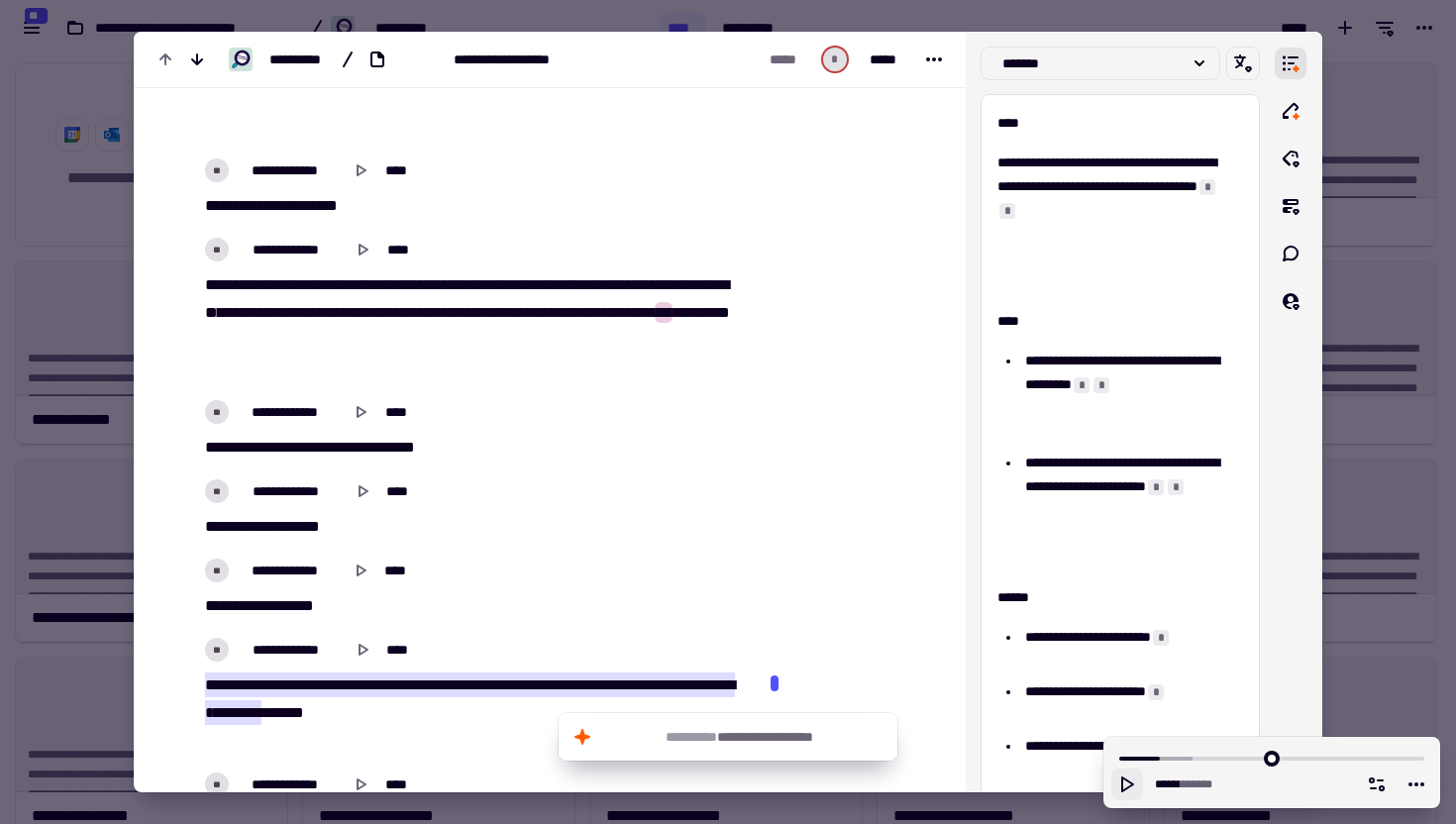 scroll, scrollTop: 2554, scrollLeft: 0, axis: vertical 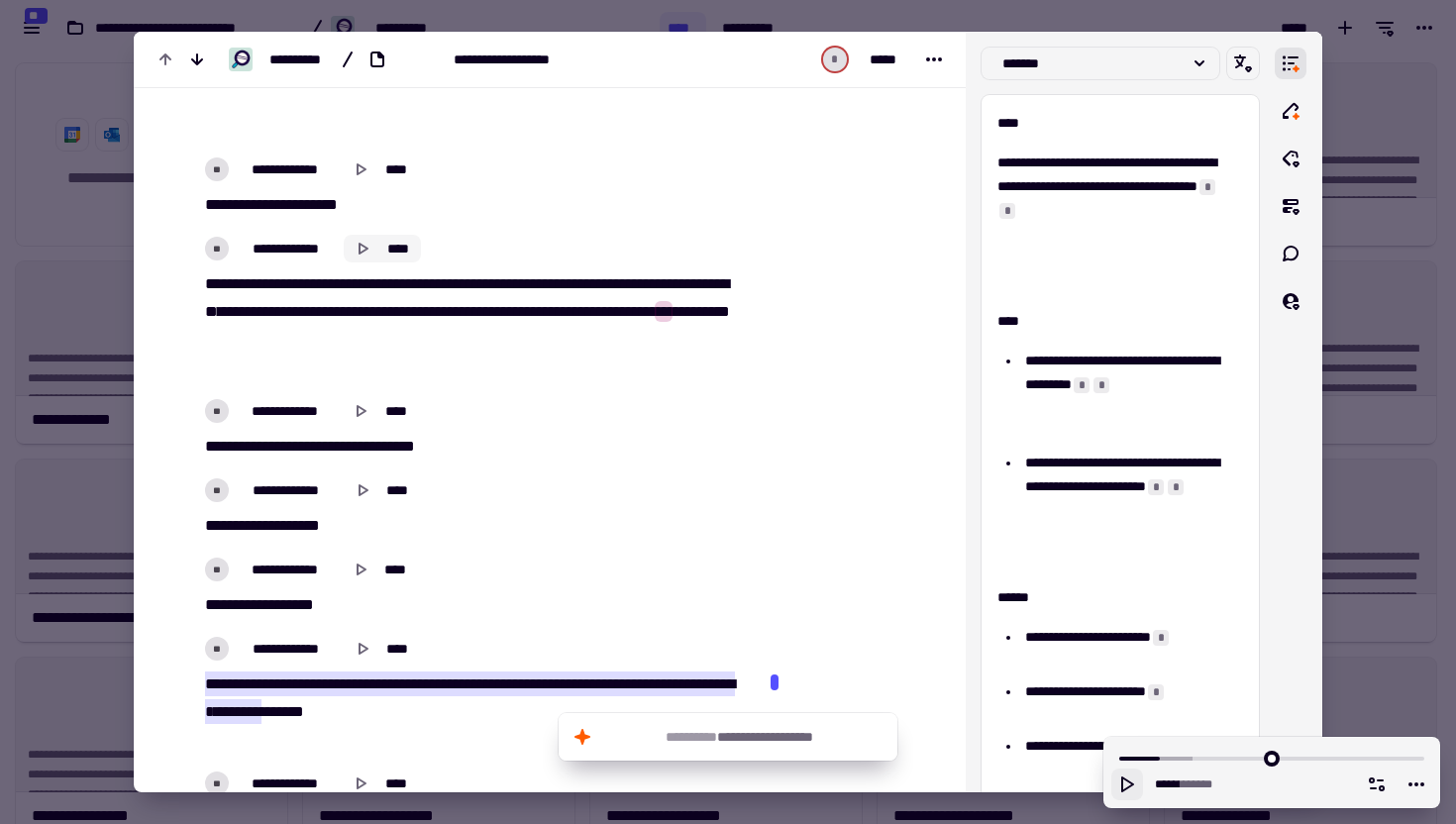 click 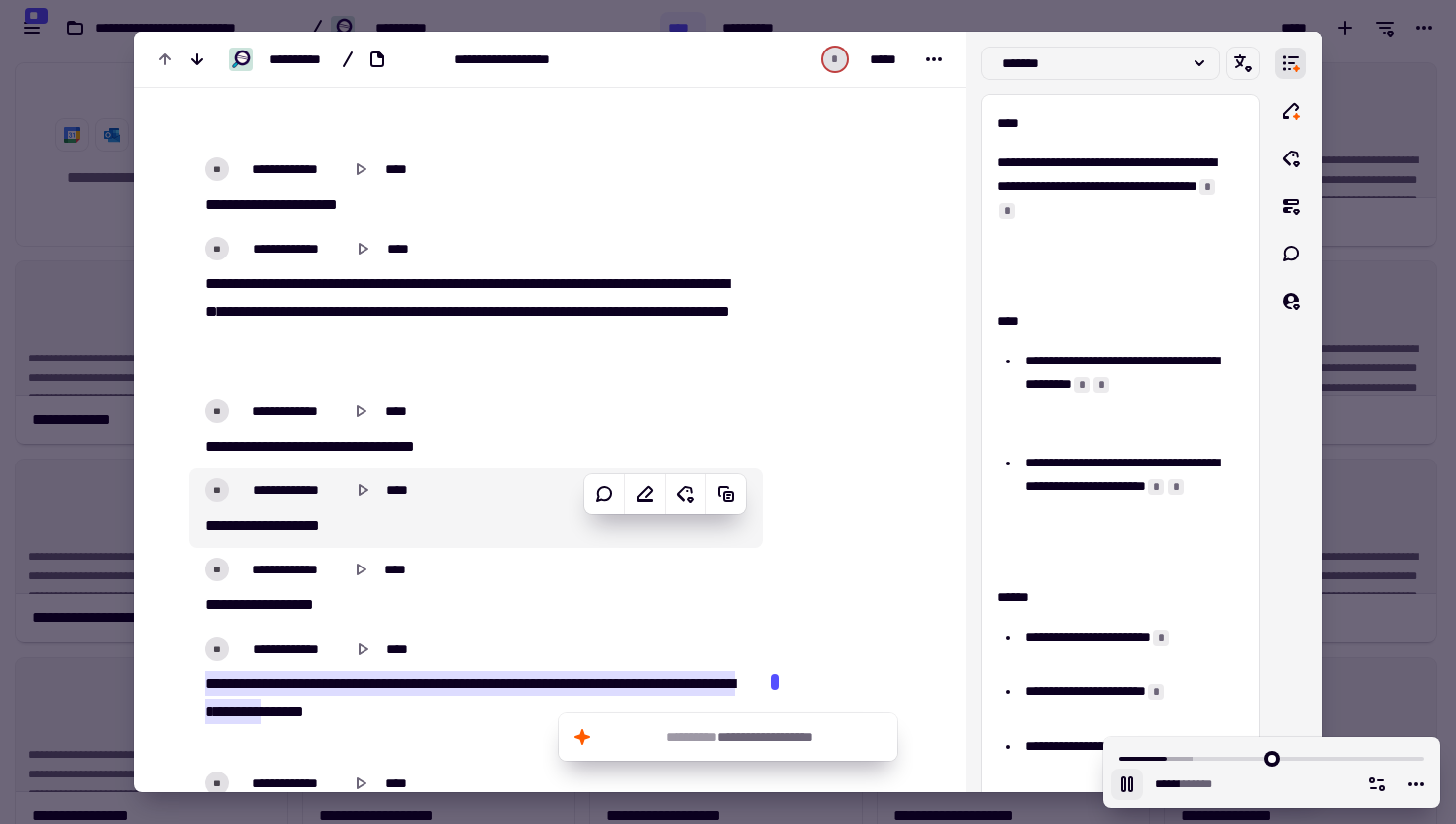 click 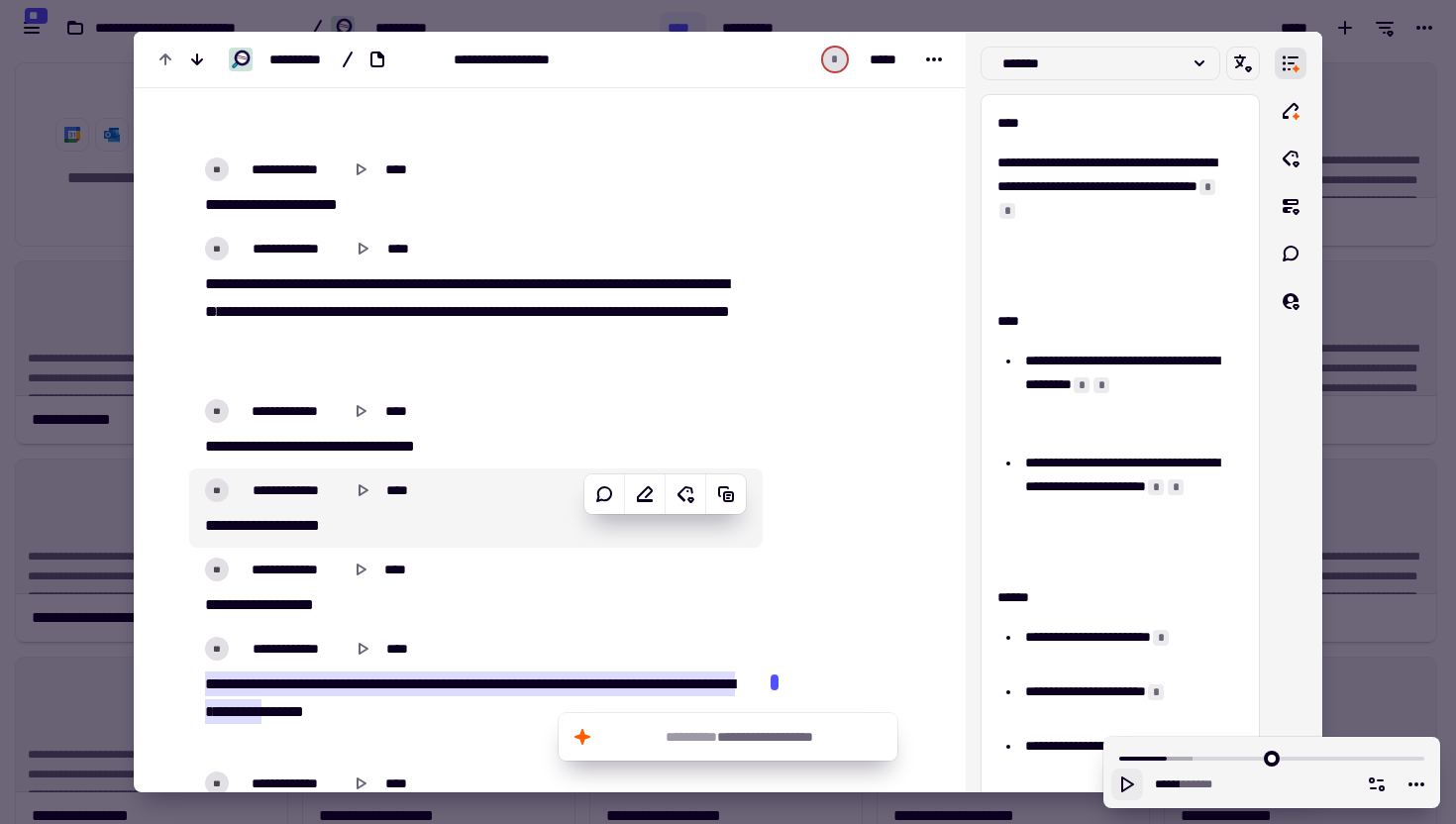 click at bounding box center [852, -852] 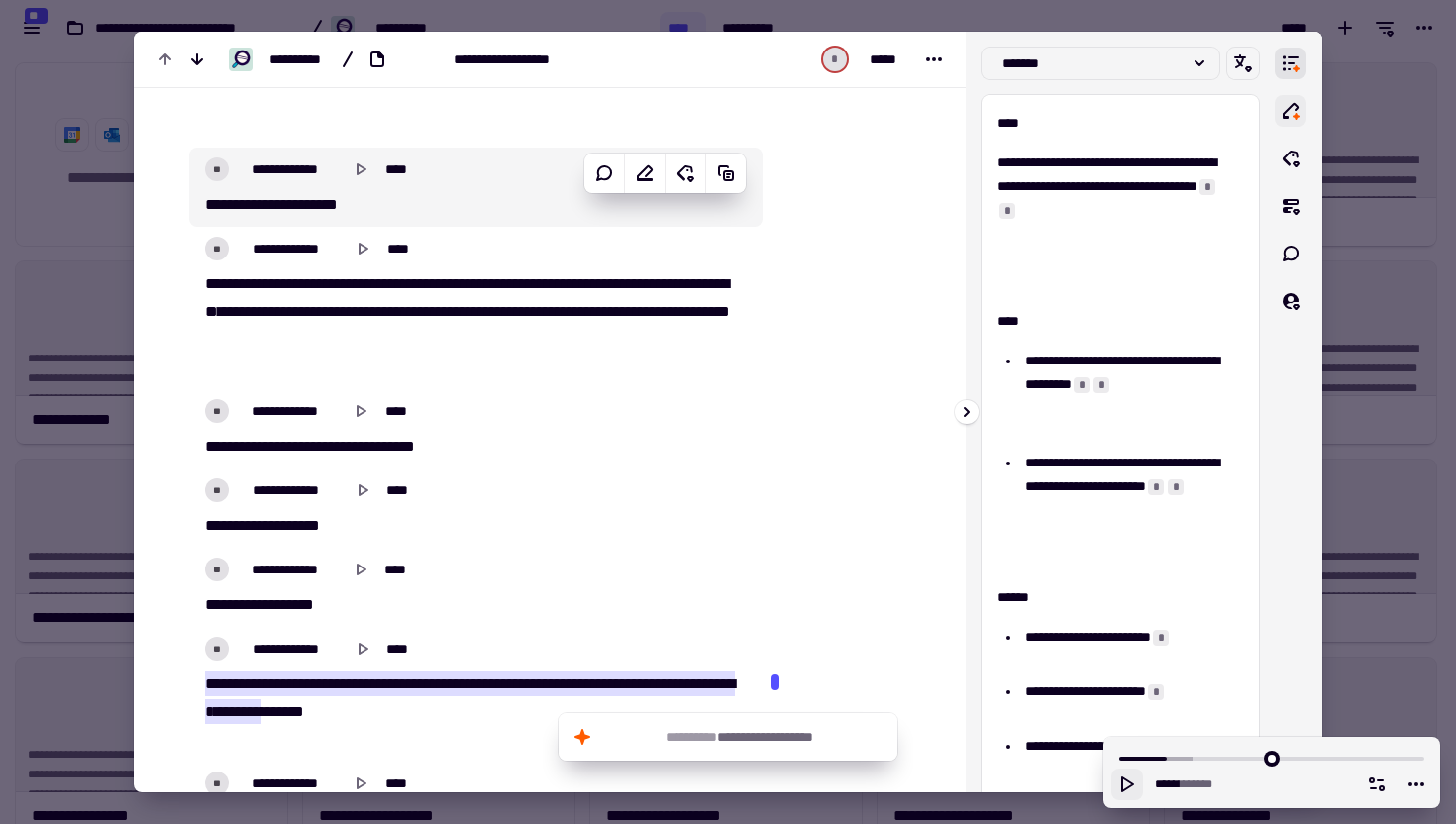 click 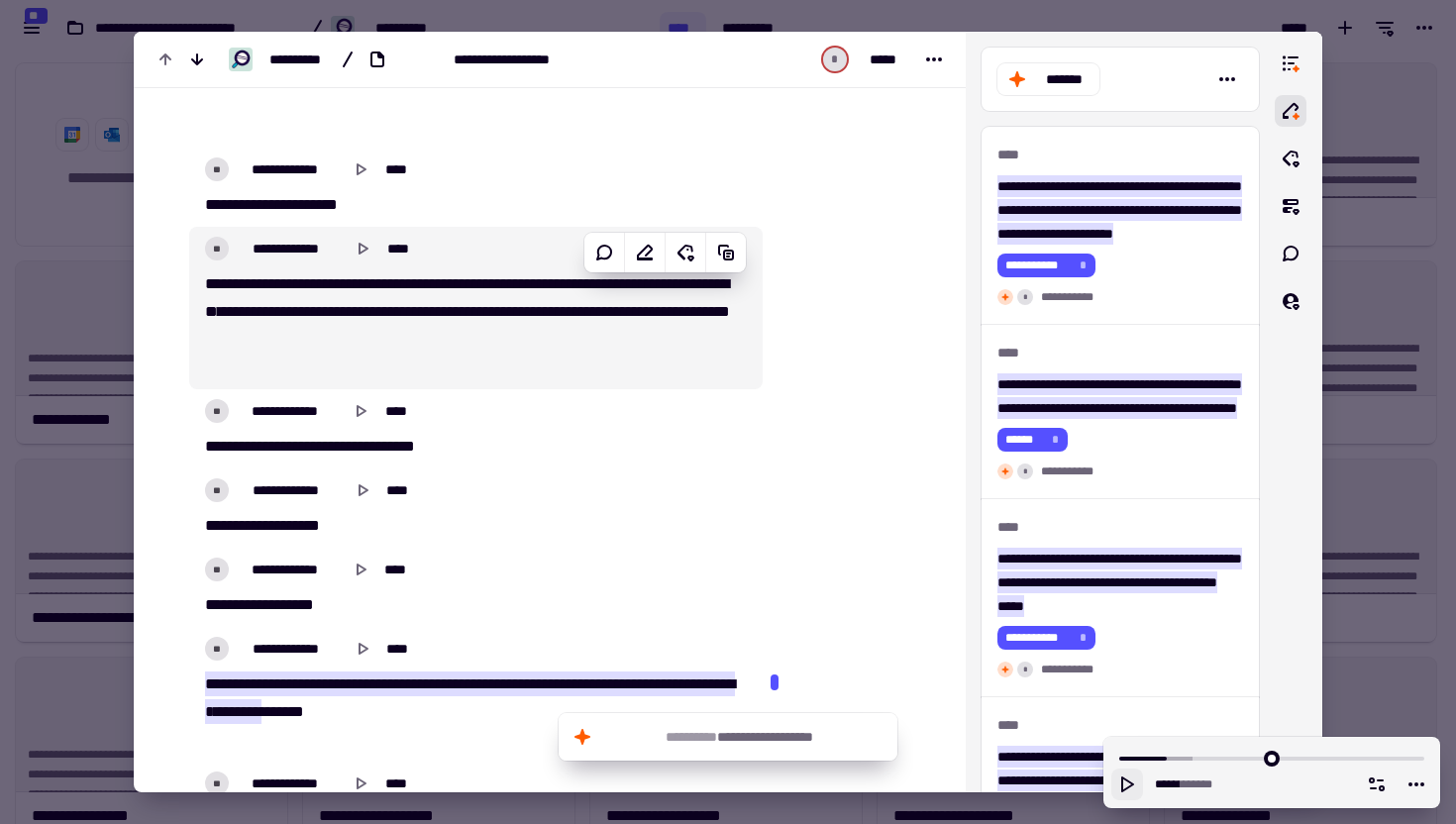 click on "**********" at bounding box center (475, 308) 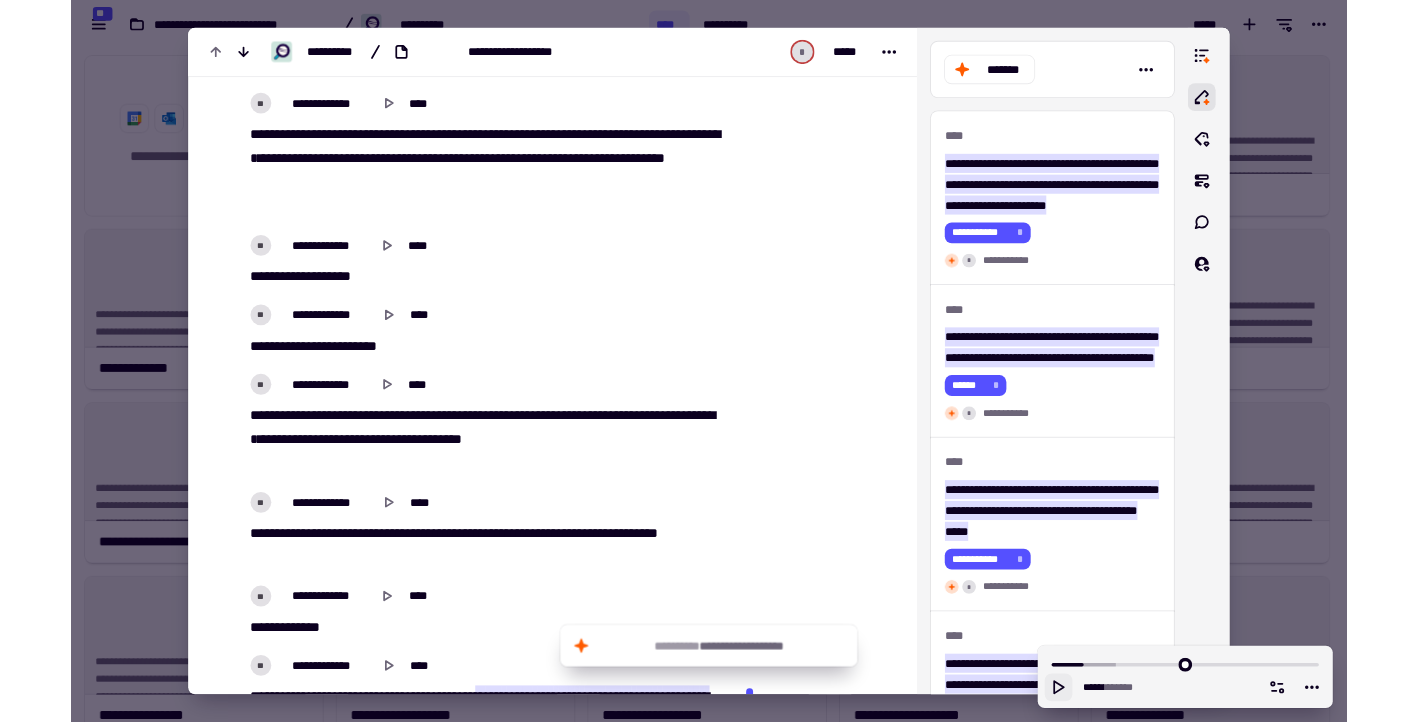 scroll, scrollTop: 1494, scrollLeft: 0, axis: vertical 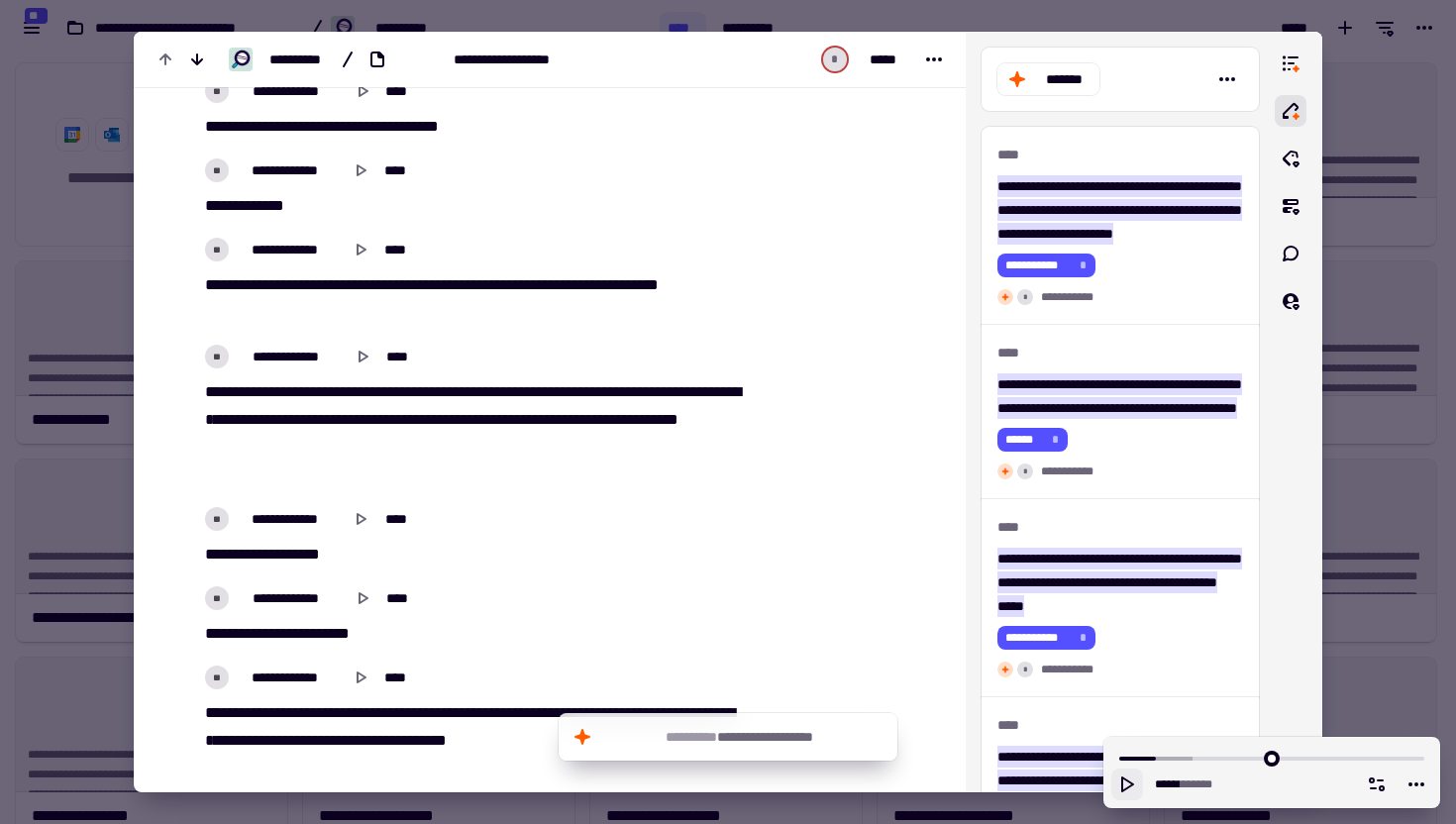 click at bounding box center (728, 412) 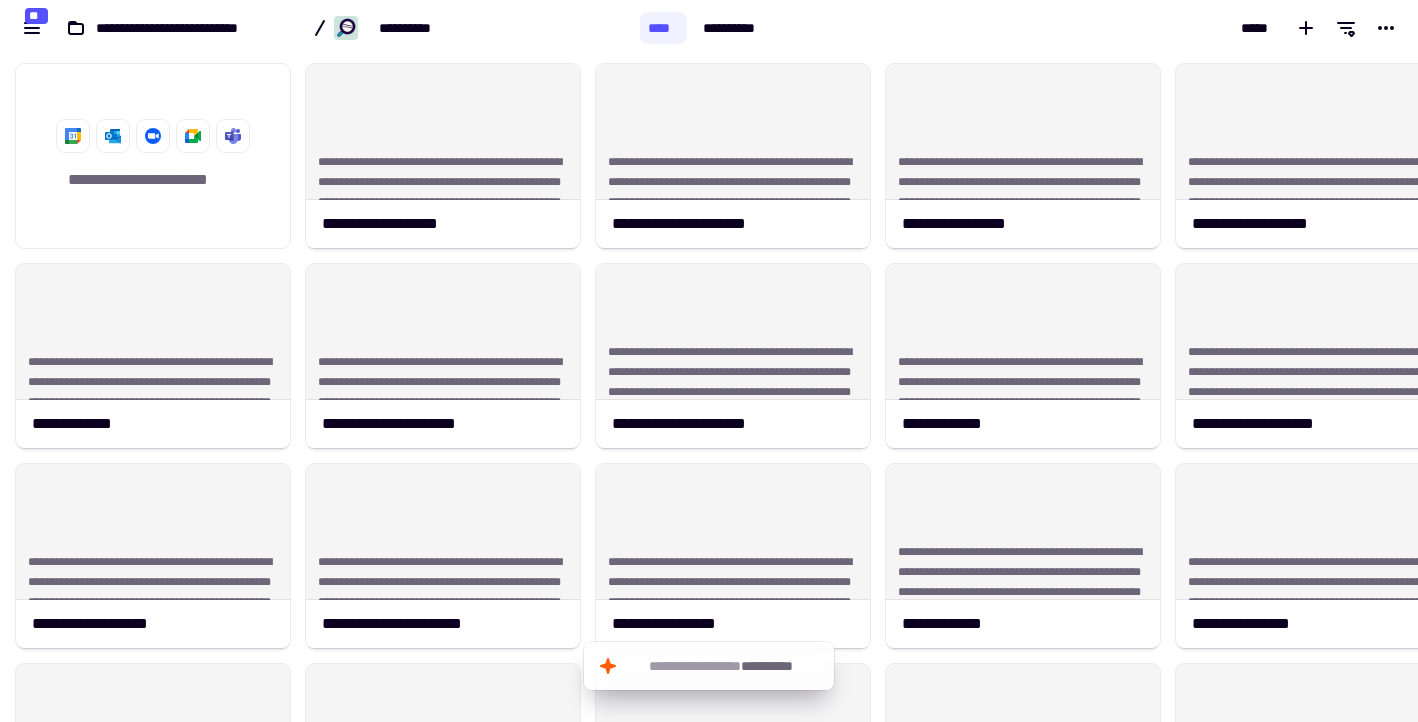 scroll, scrollTop: 16, scrollLeft: 16, axis: both 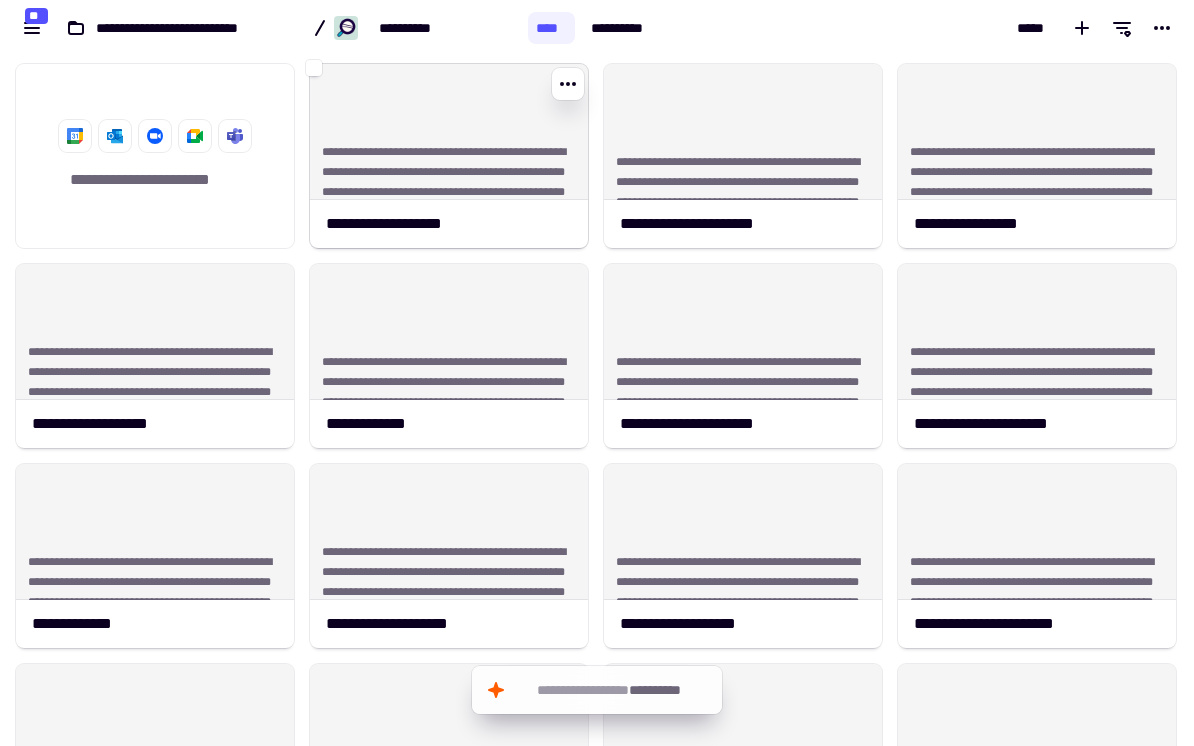 click on "**********" 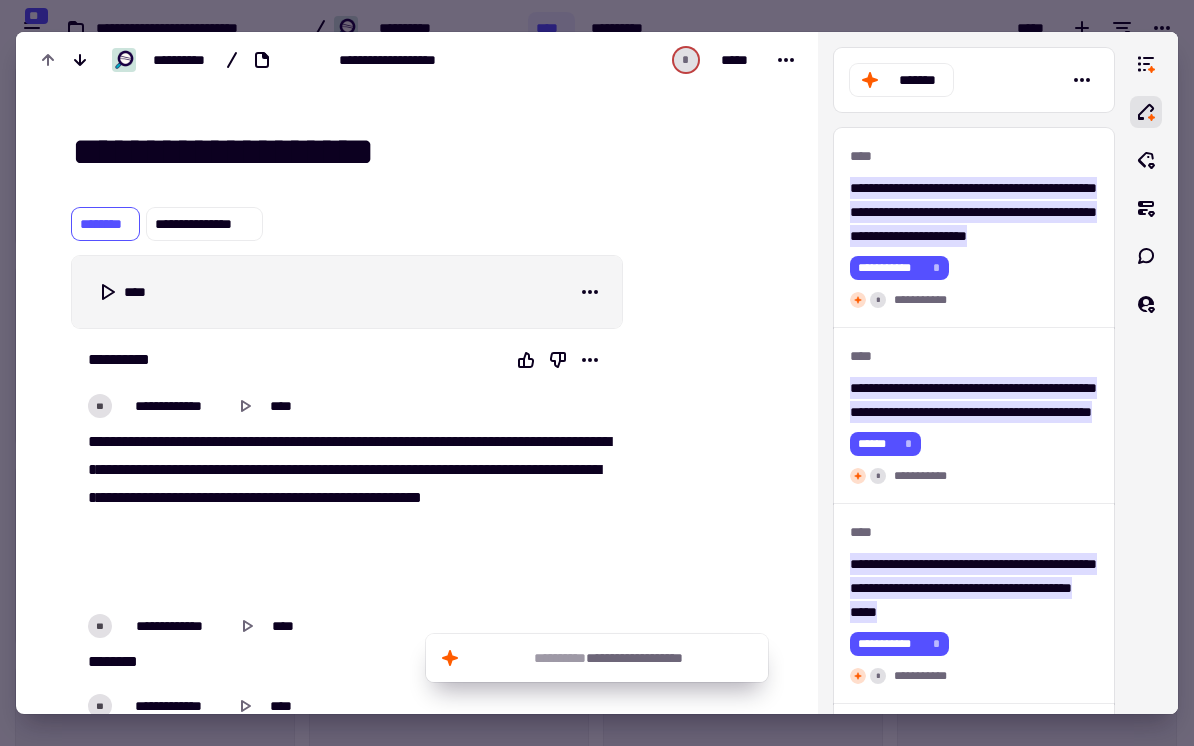 click at bounding box center [597, 373] 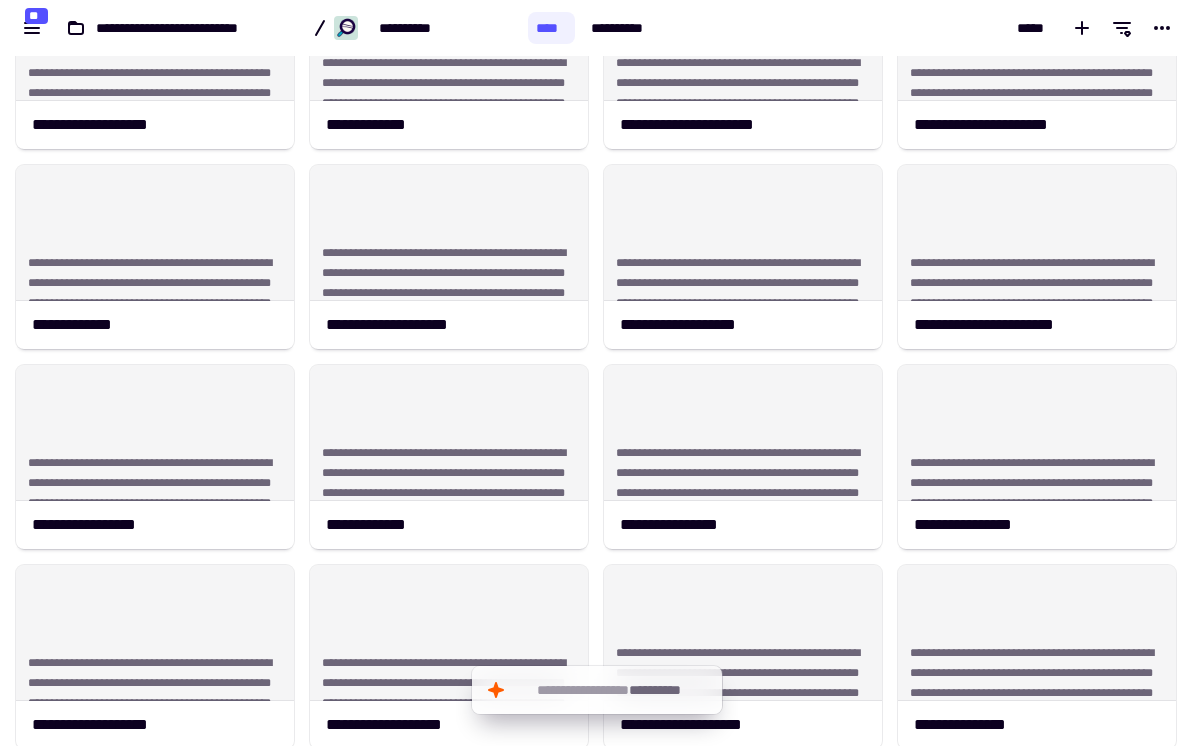 scroll, scrollTop: 327, scrollLeft: 0, axis: vertical 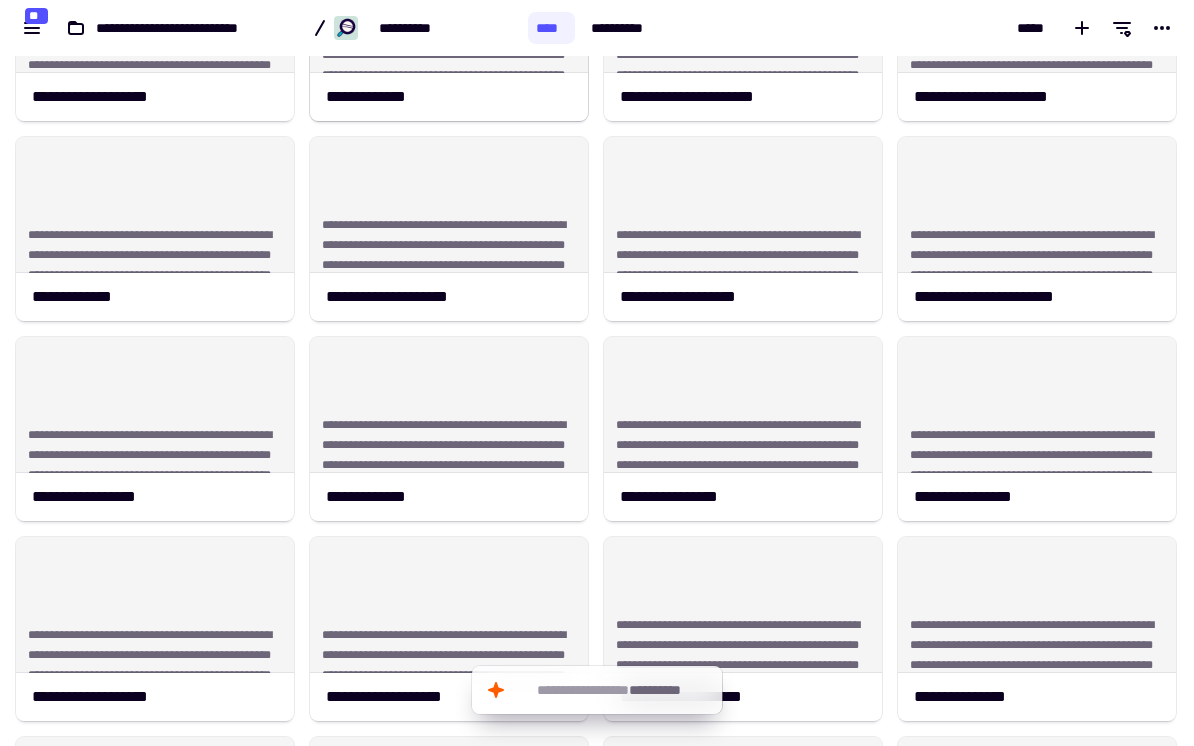 click on "**********" 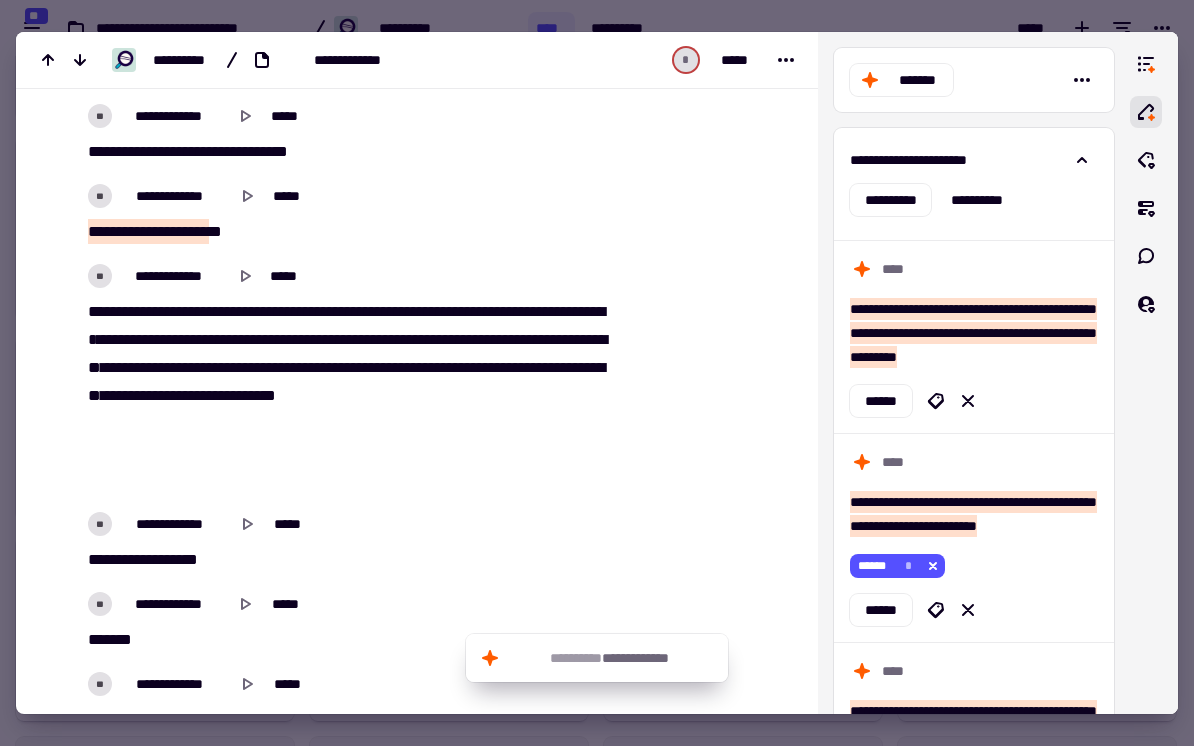 scroll, scrollTop: 15512, scrollLeft: 0, axis: vertical 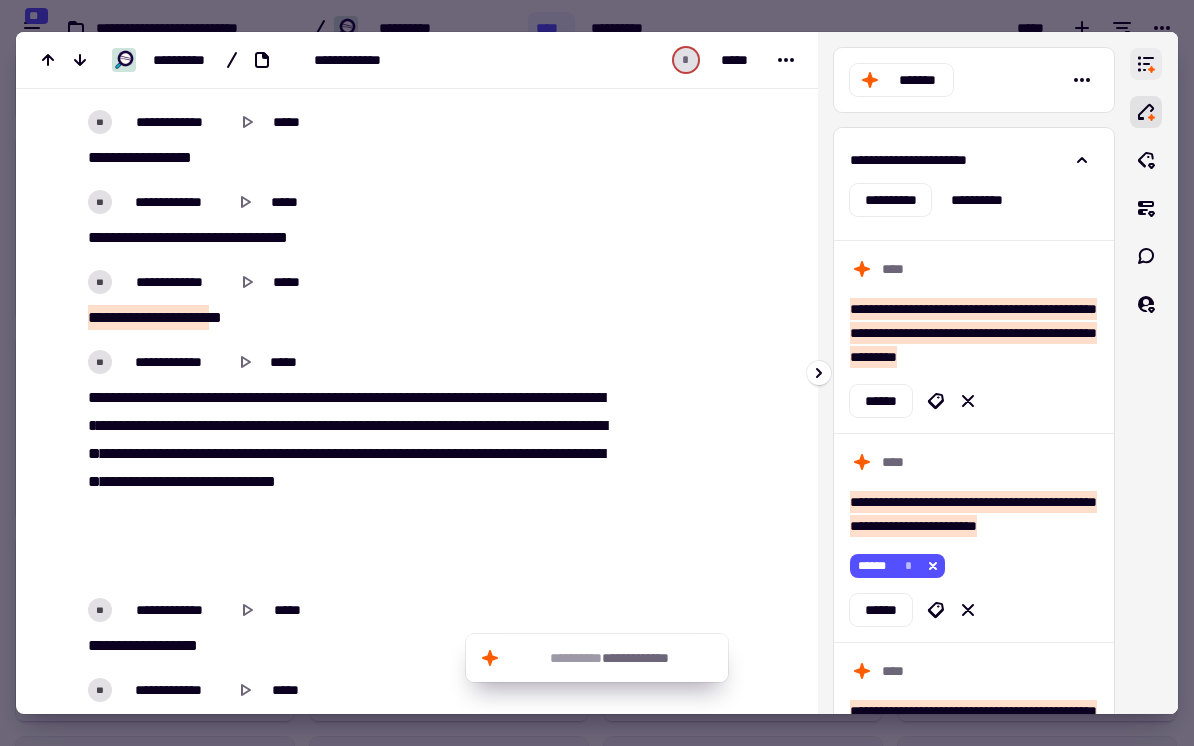 click 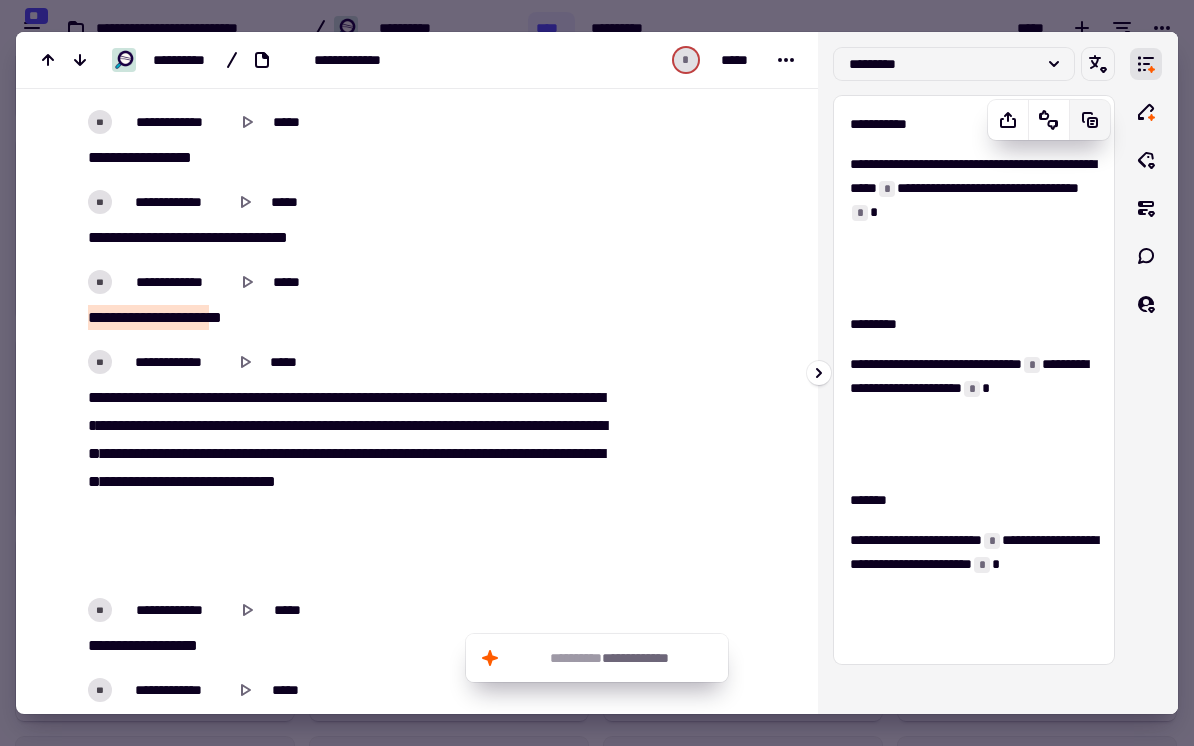 click 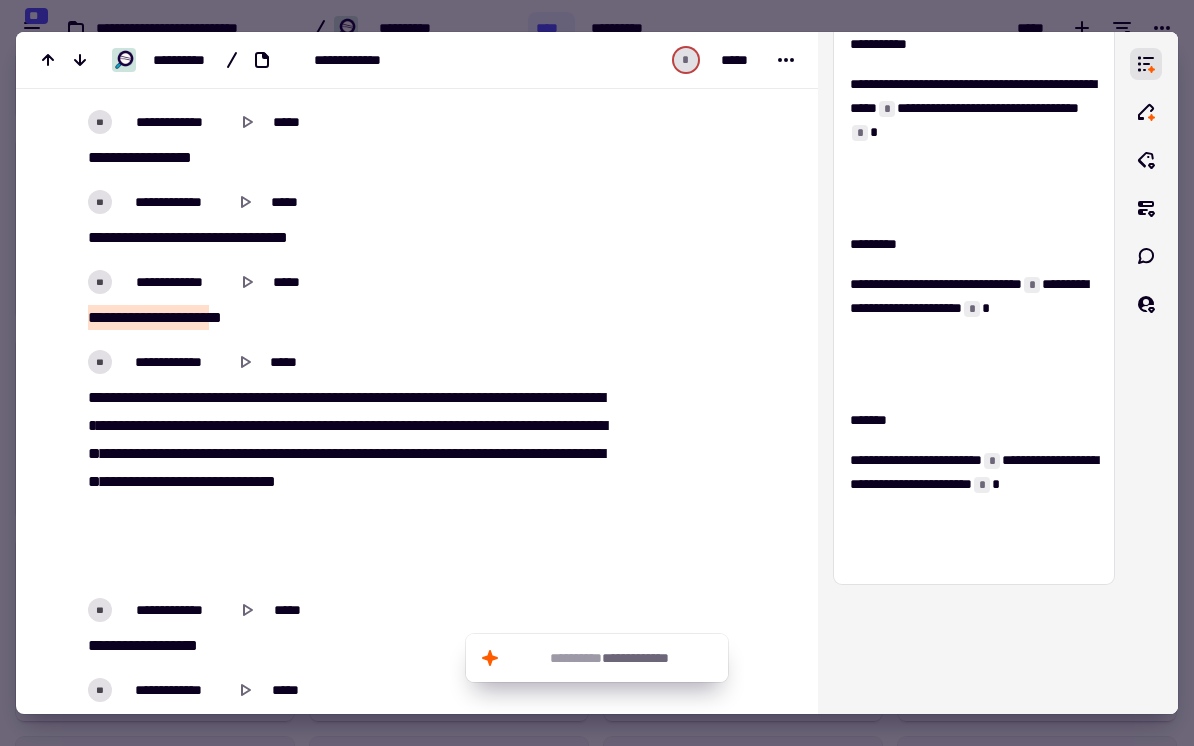 scroll, scrollTop: 157, scrollLeft: 0, axis: vertical 